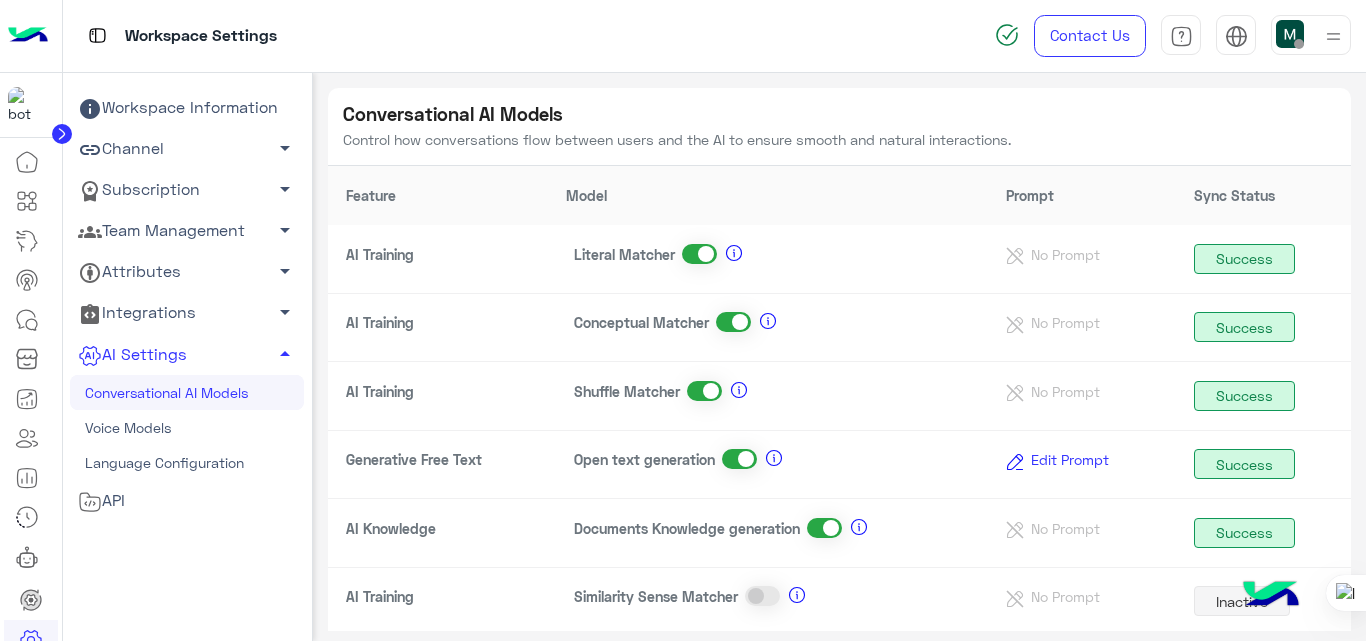 scroll, scrollTop: 0, scrollLeft: 0, axis: both 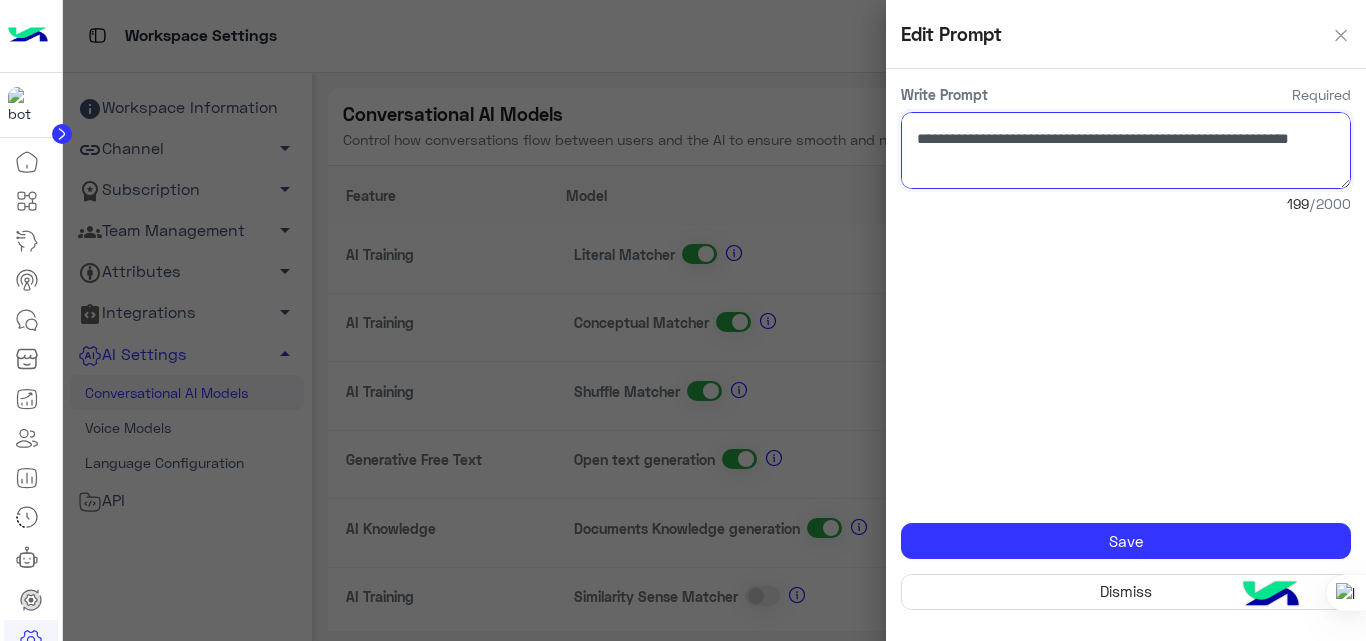 click at bounding box center [1126, 150] 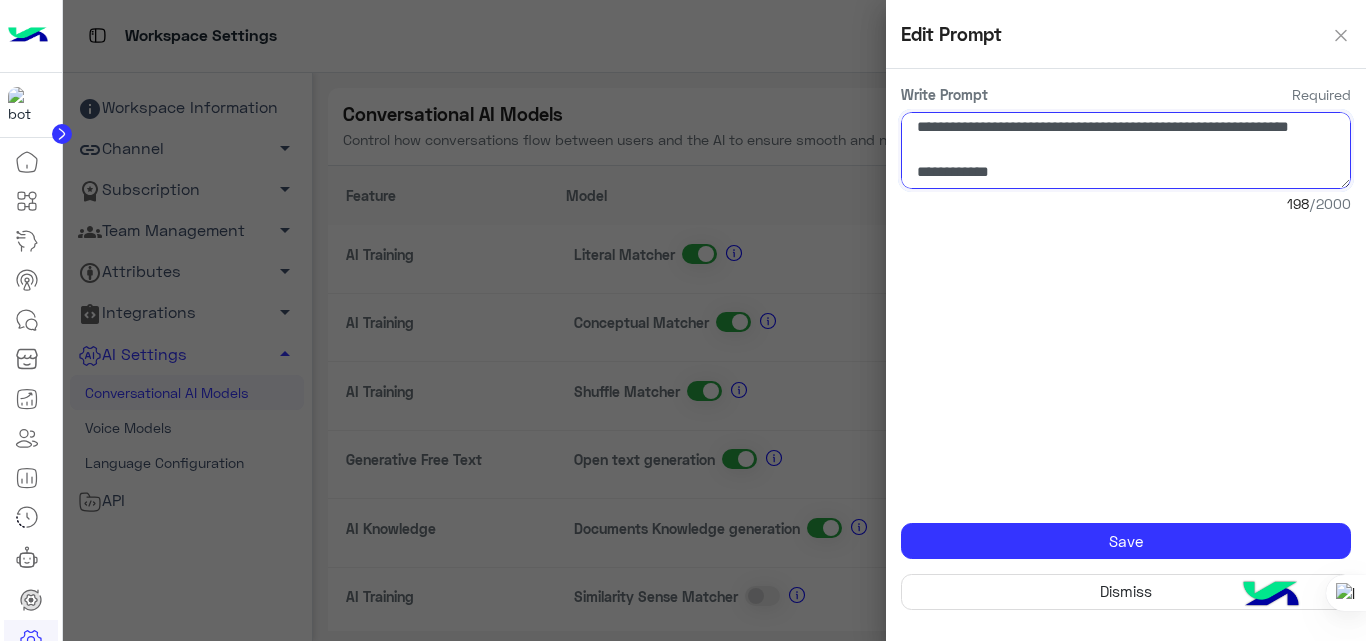 scroll, scrollTop: 0, scrollLeft: 0, axis: both 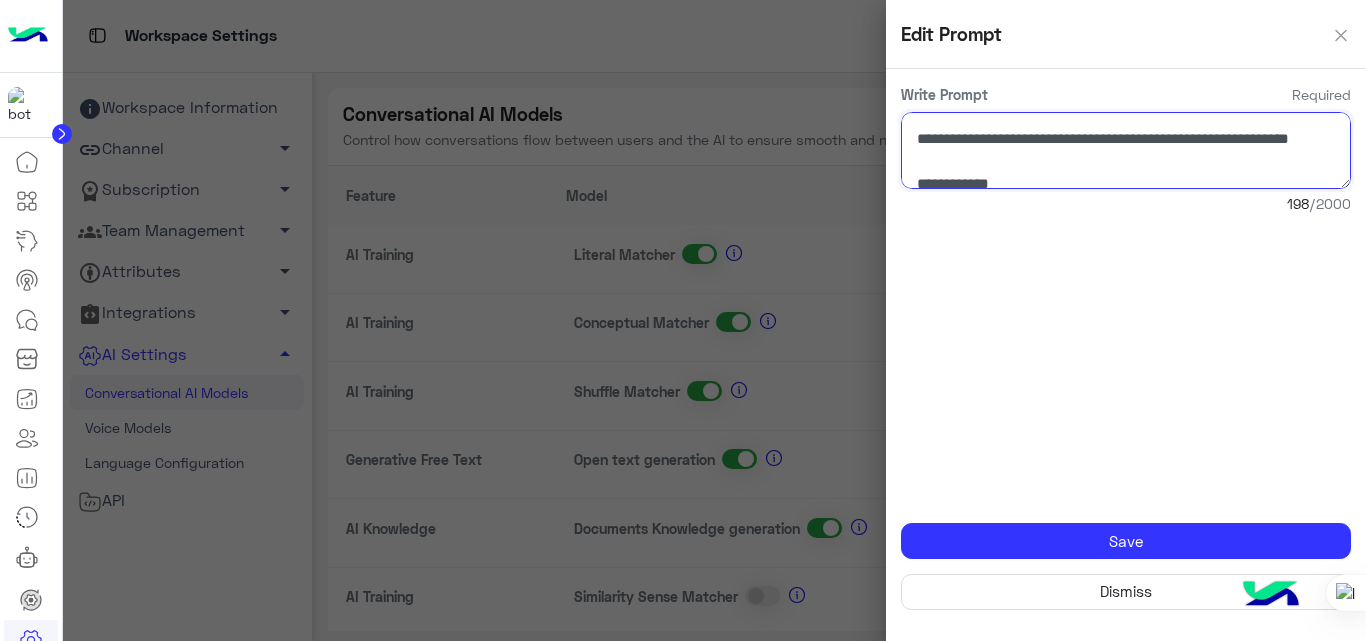 type on "**********" 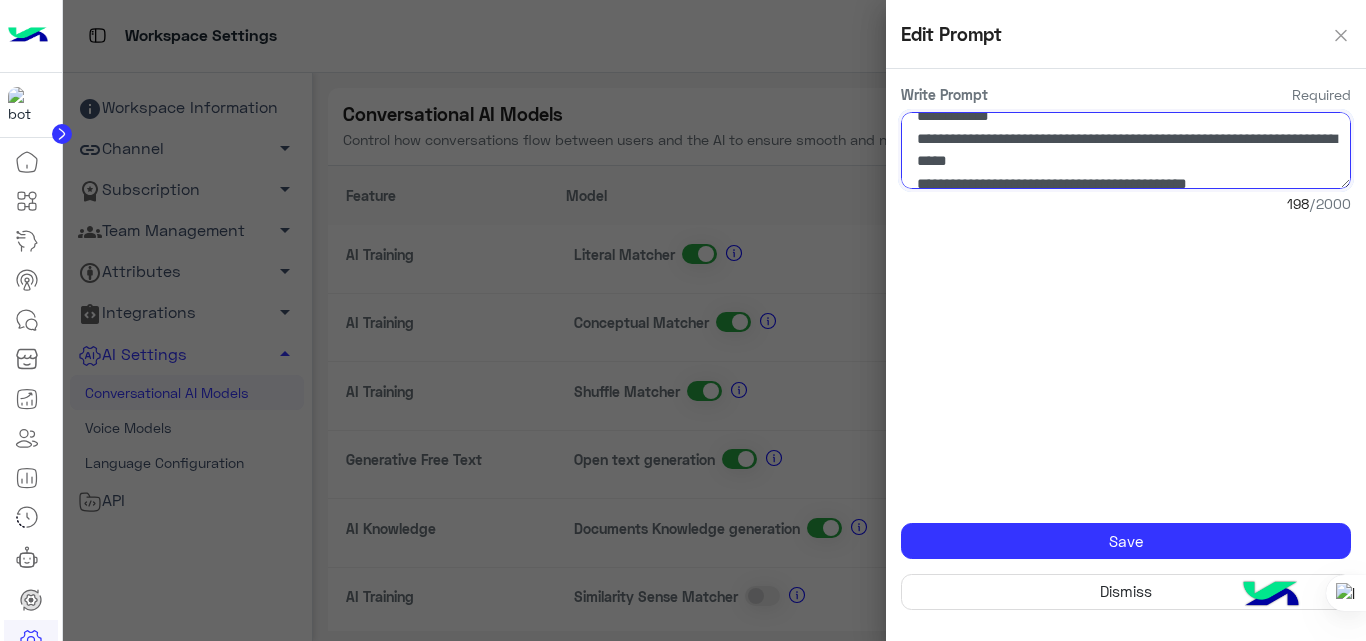 scroll, scrollTop: 71, scrollLeft: 0, axis: vertical 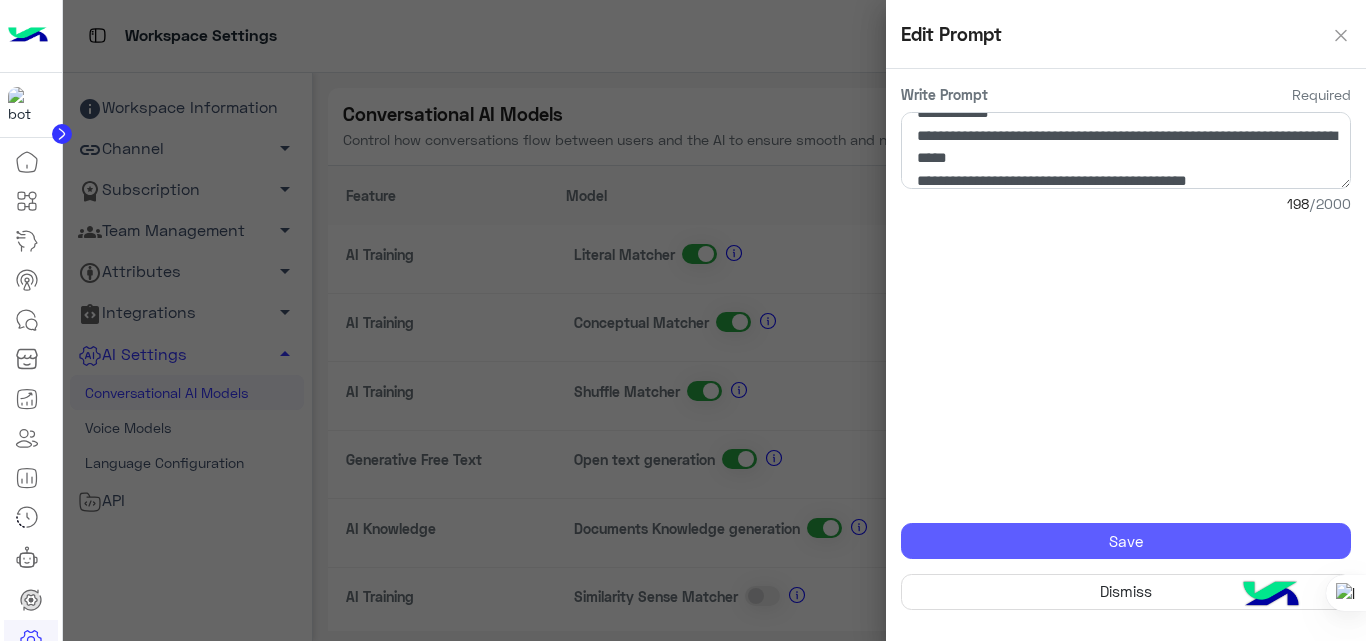 click on "Save" 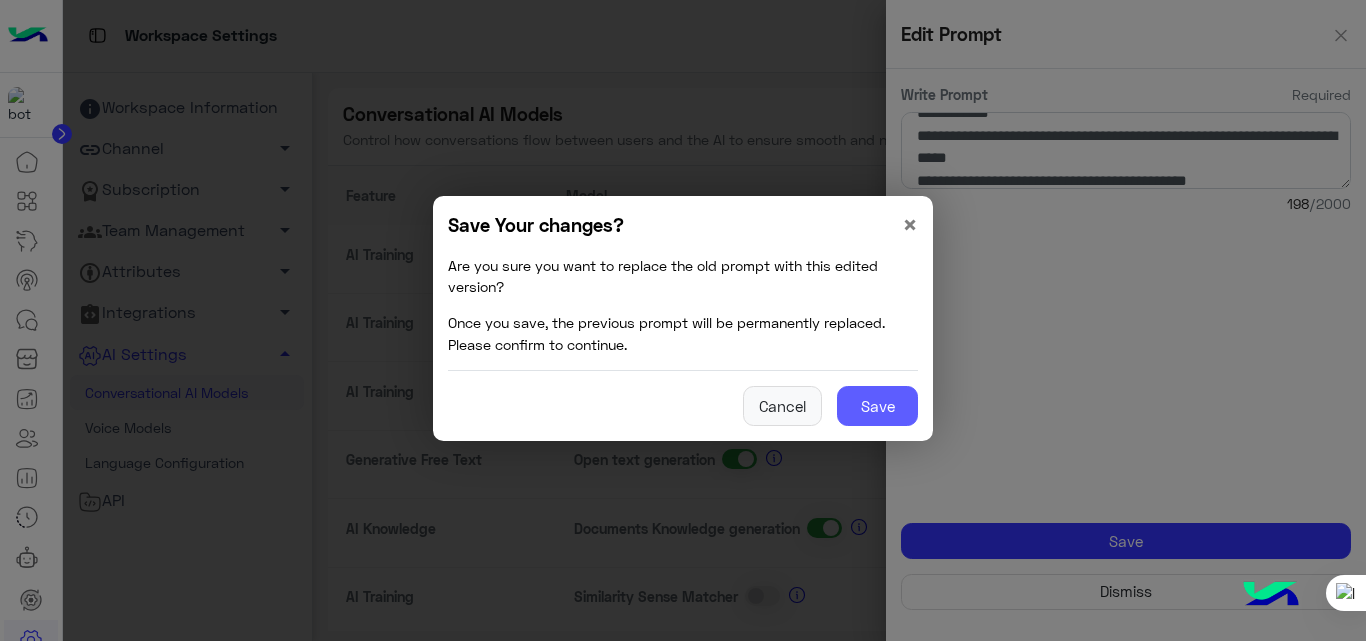 click on "Save" 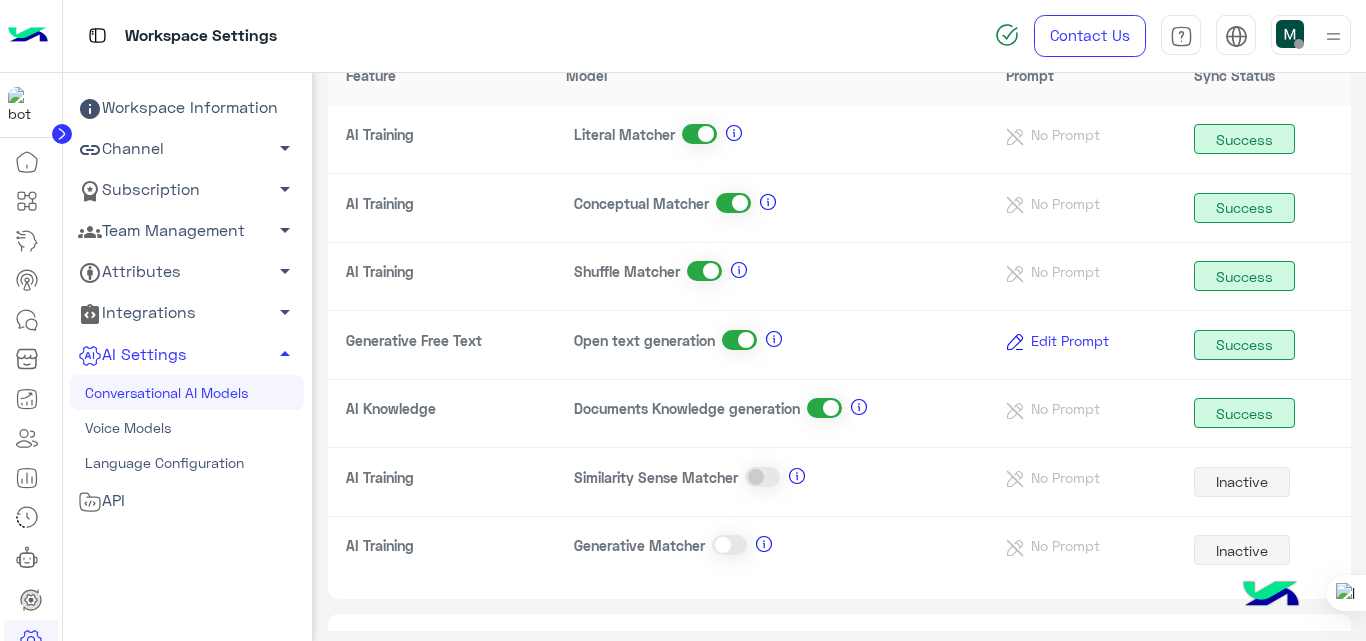 scroll, scrollTop: 191, scrollLeft: 0, axis: vertical 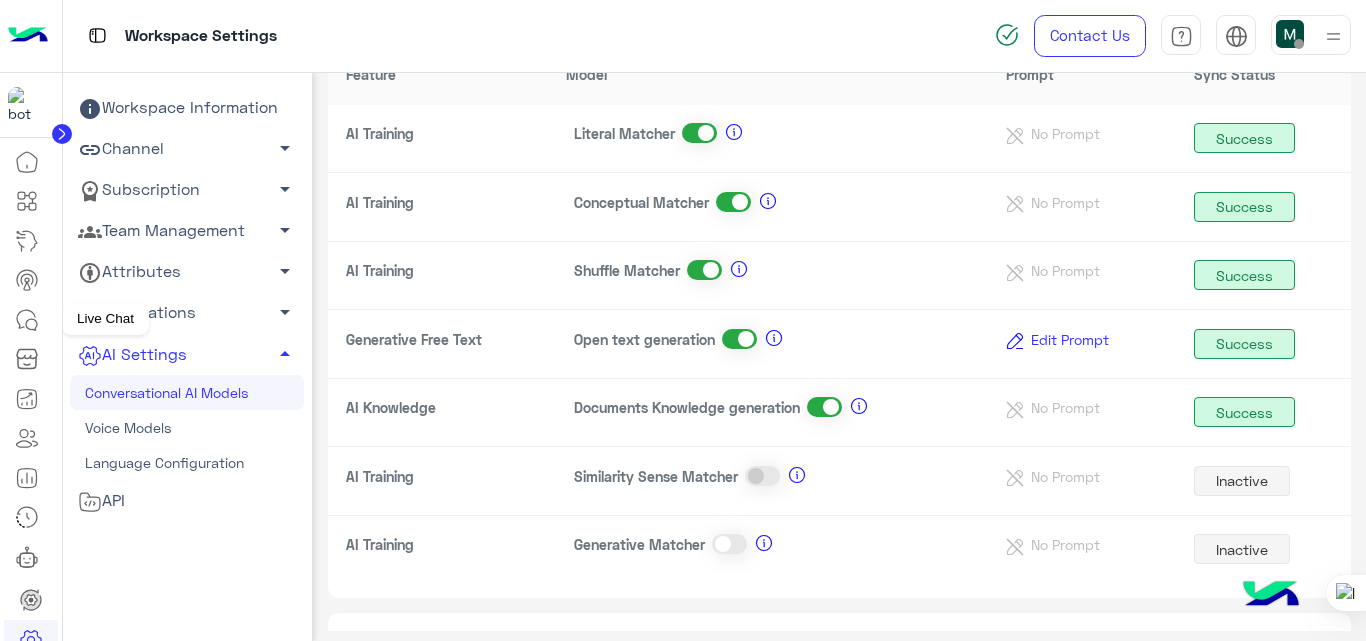 click 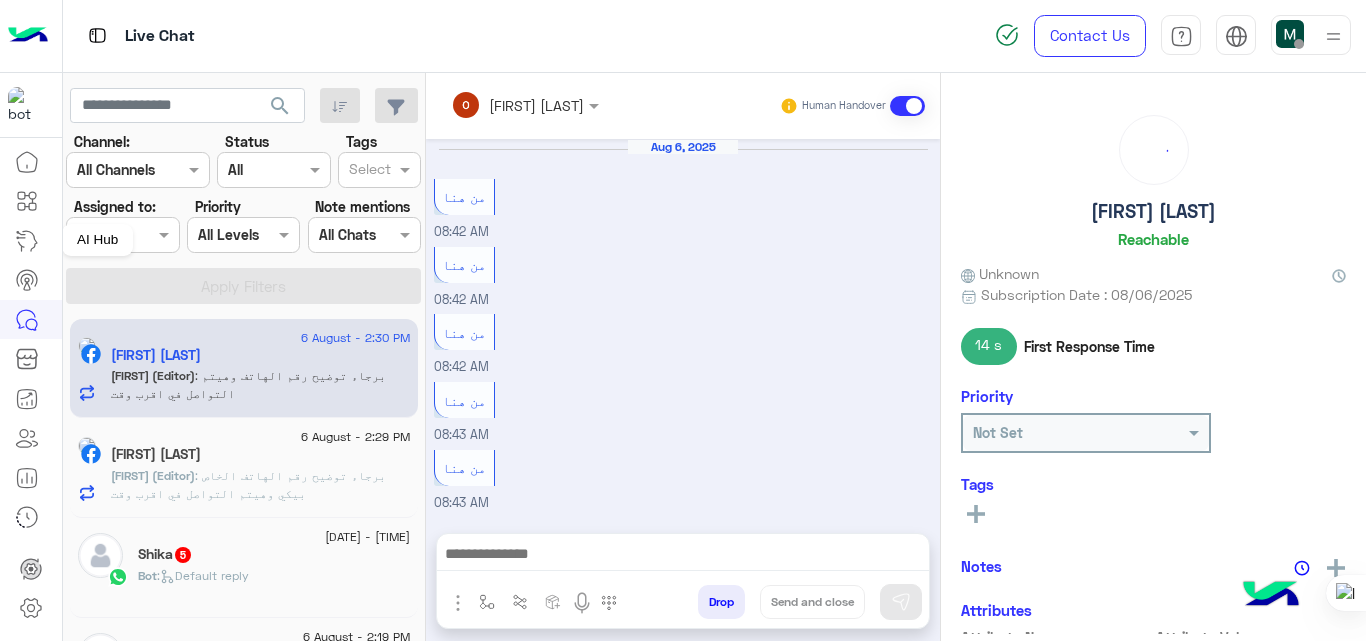 scroll, scrollTop: 499, scrollLeft: 0, axis: vertical 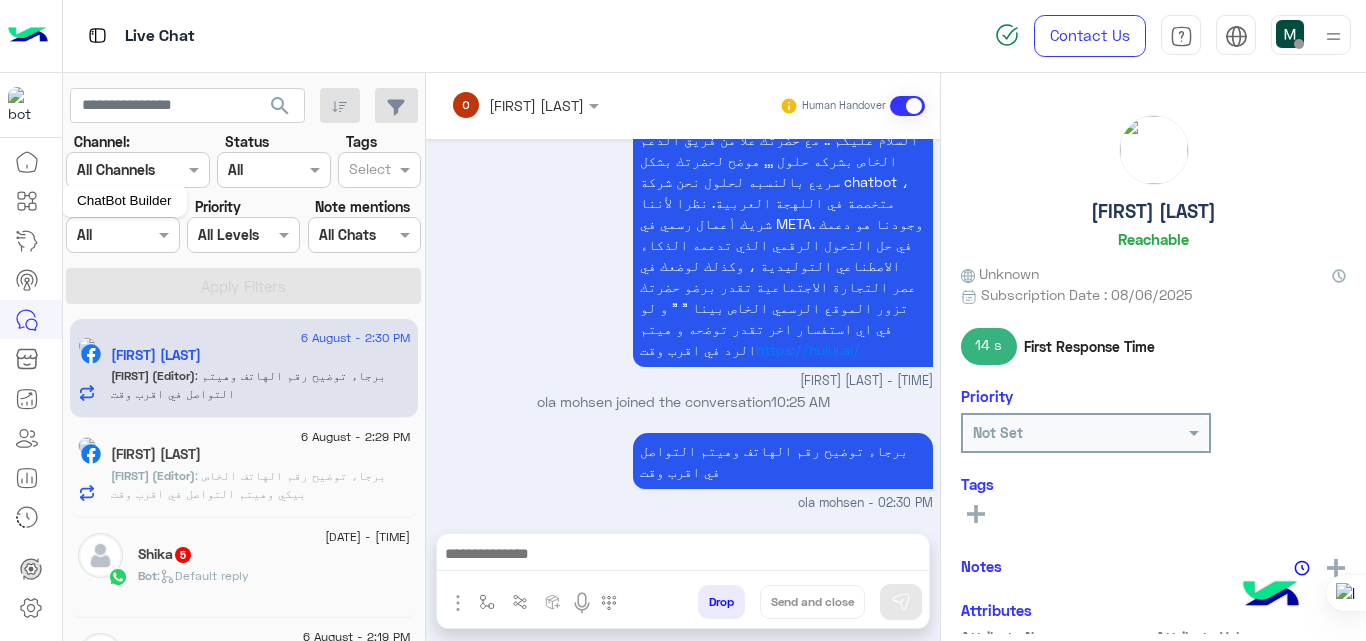 click 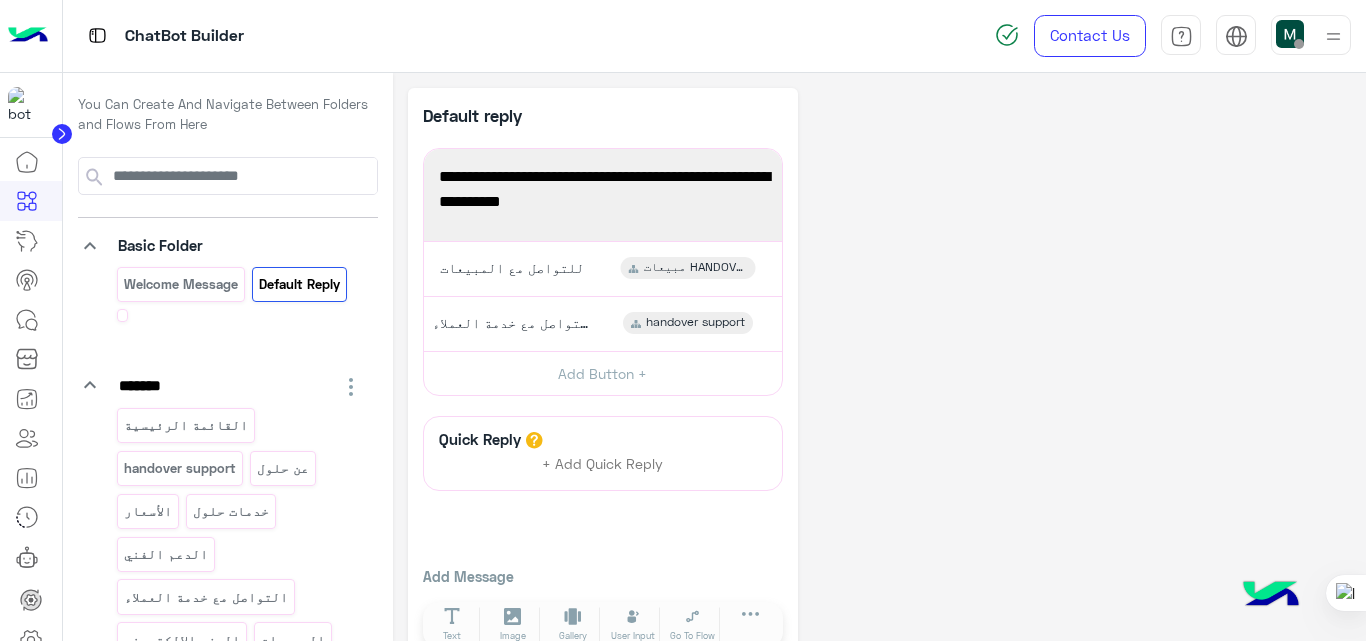 click on "**********" 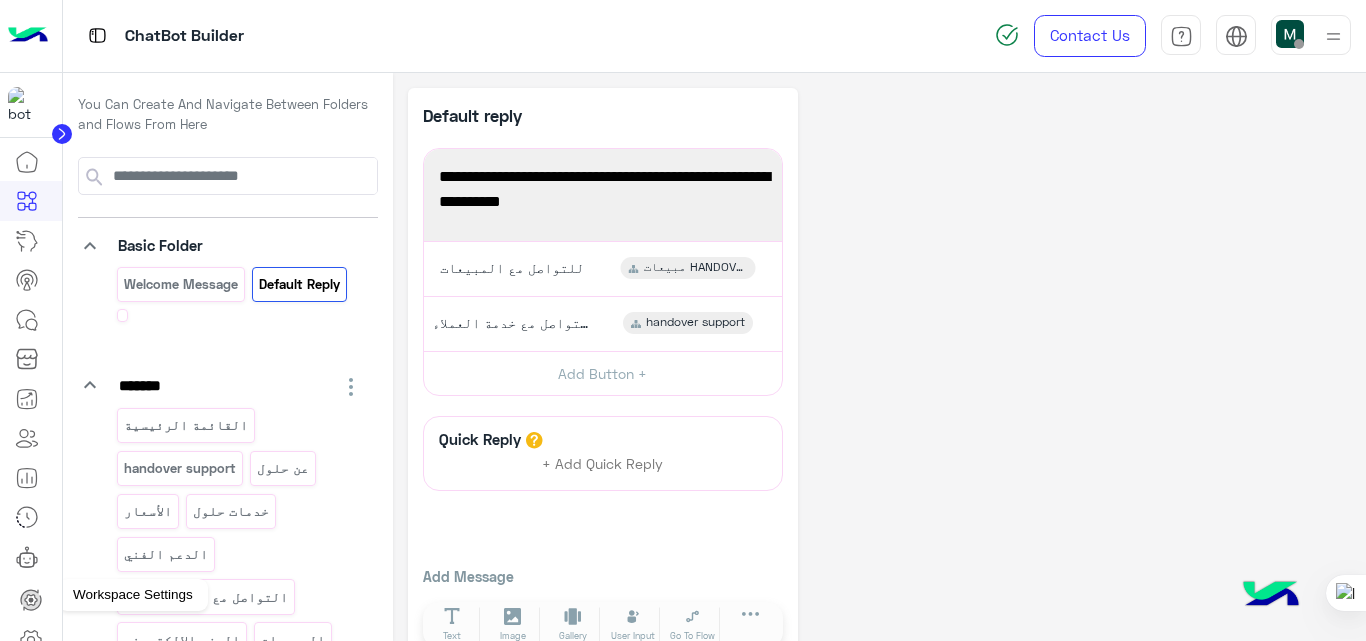 click 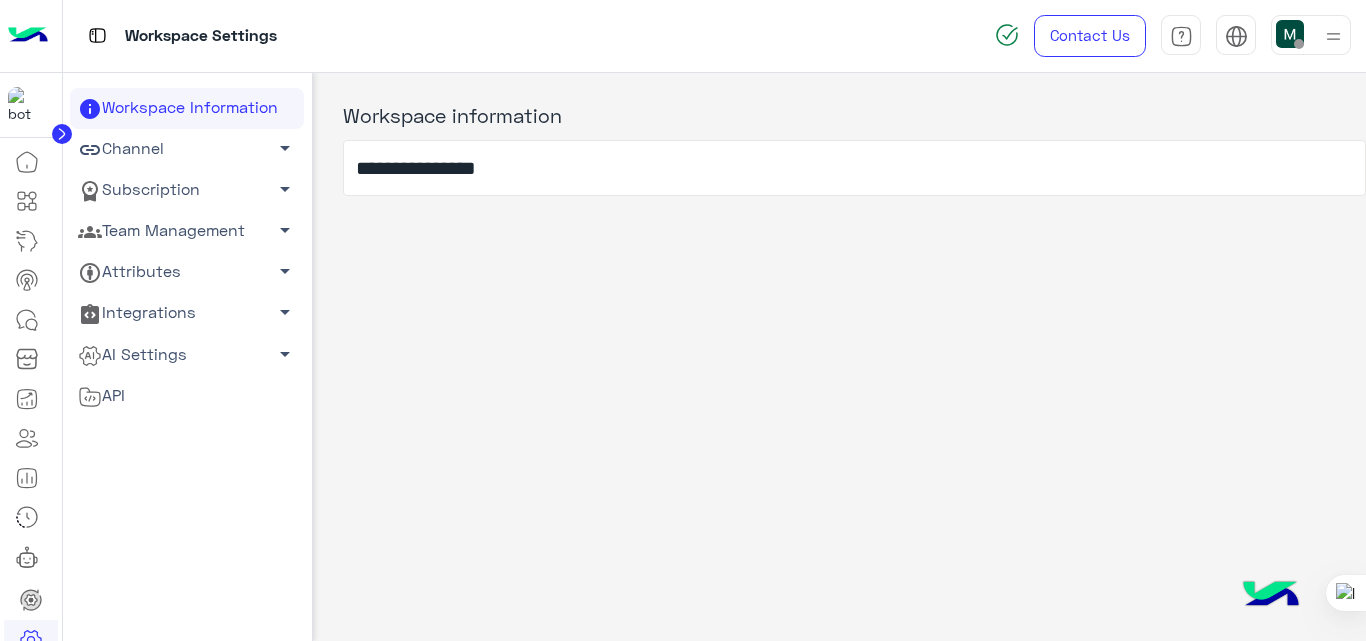 click on "AI Settings   arrow_drop_down" 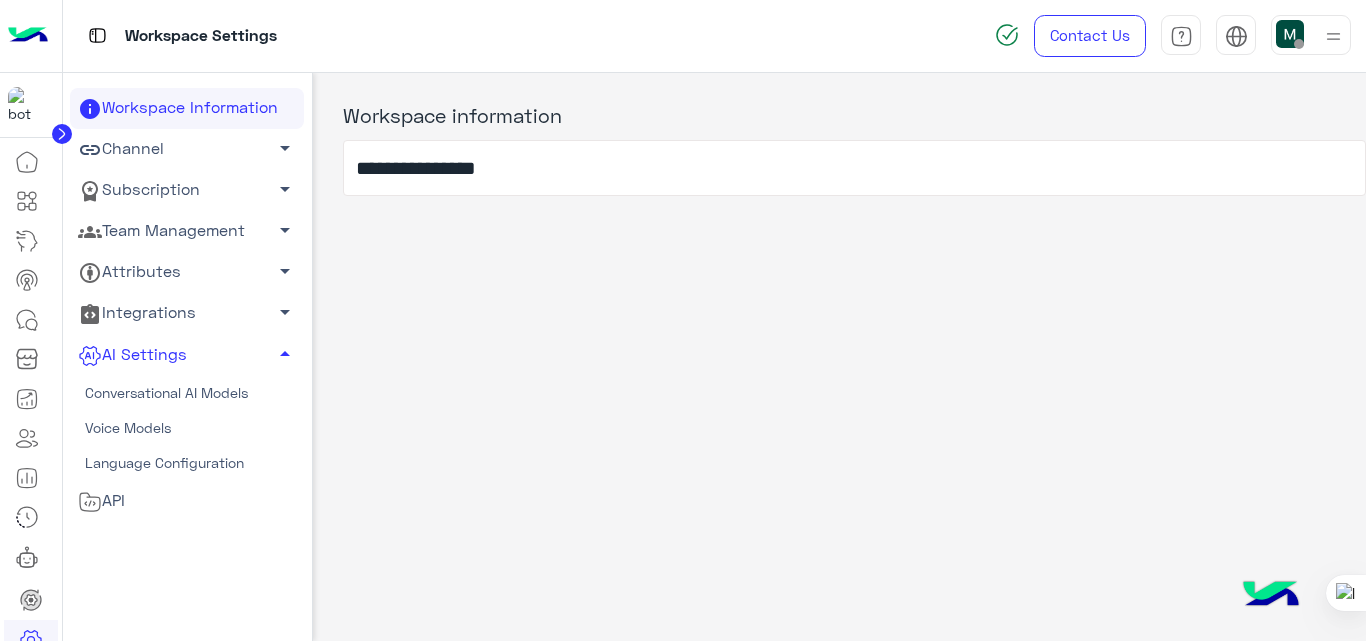 click on "Conversational AI Models" 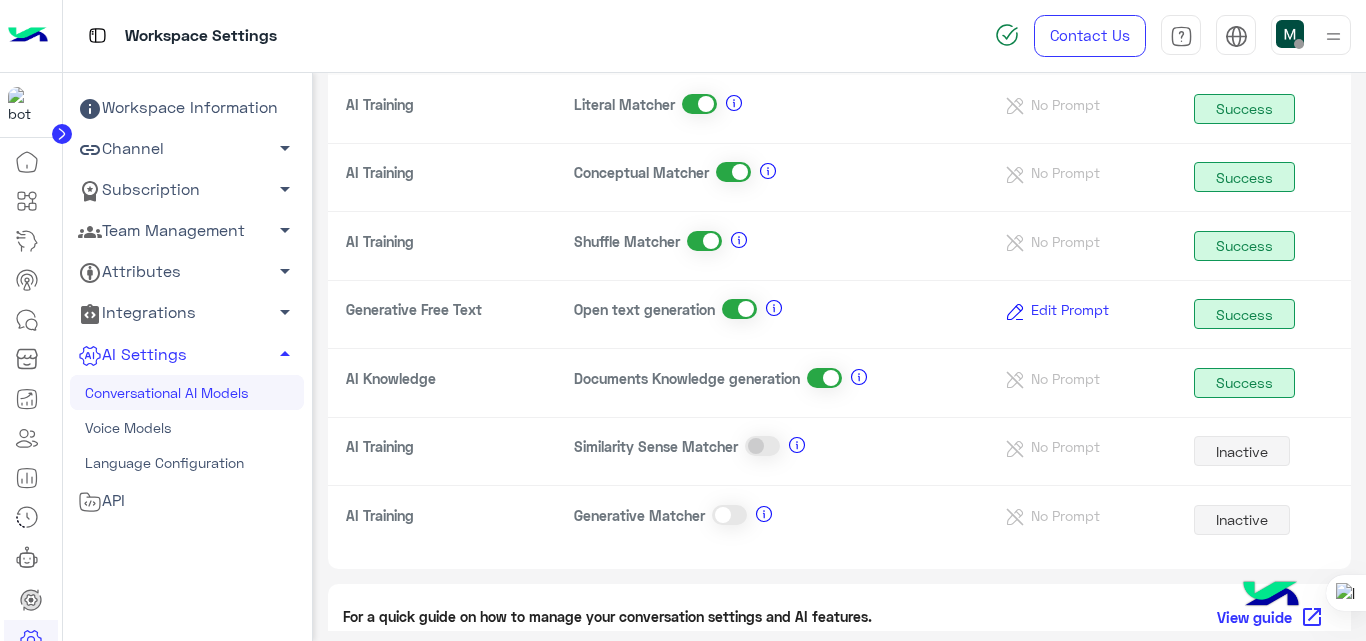 scroll, scrollTop: 169, scrollLeft: 0, axis: vertical 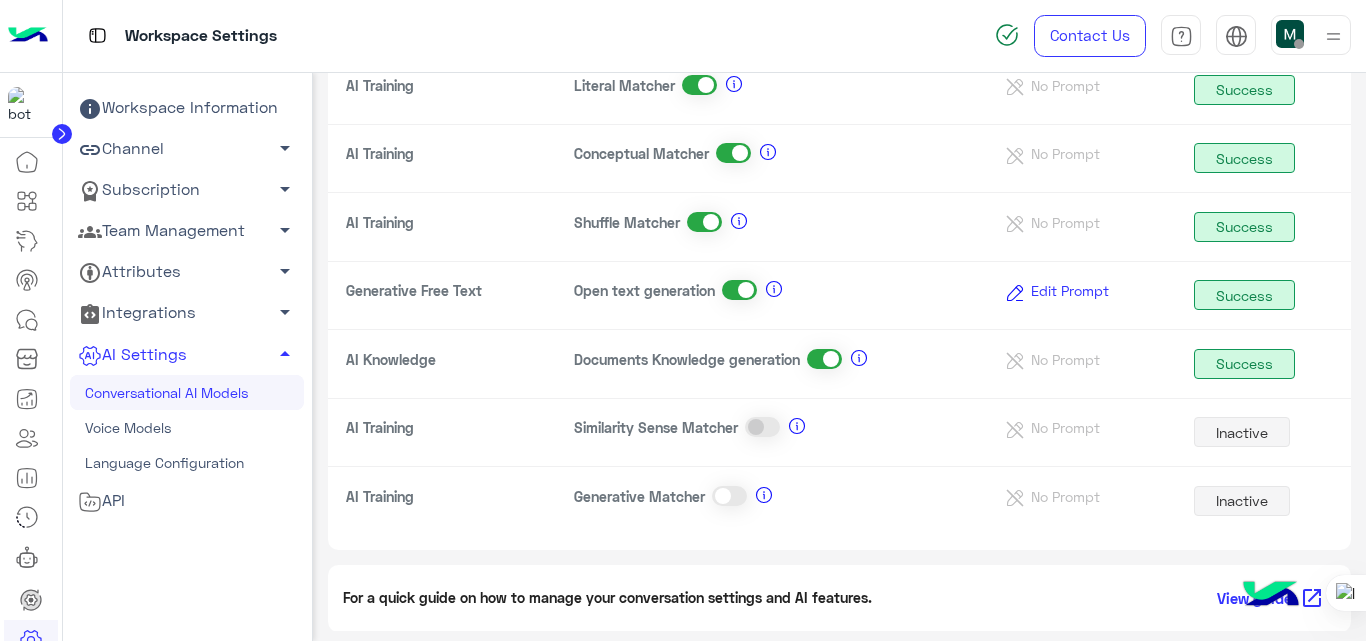 click 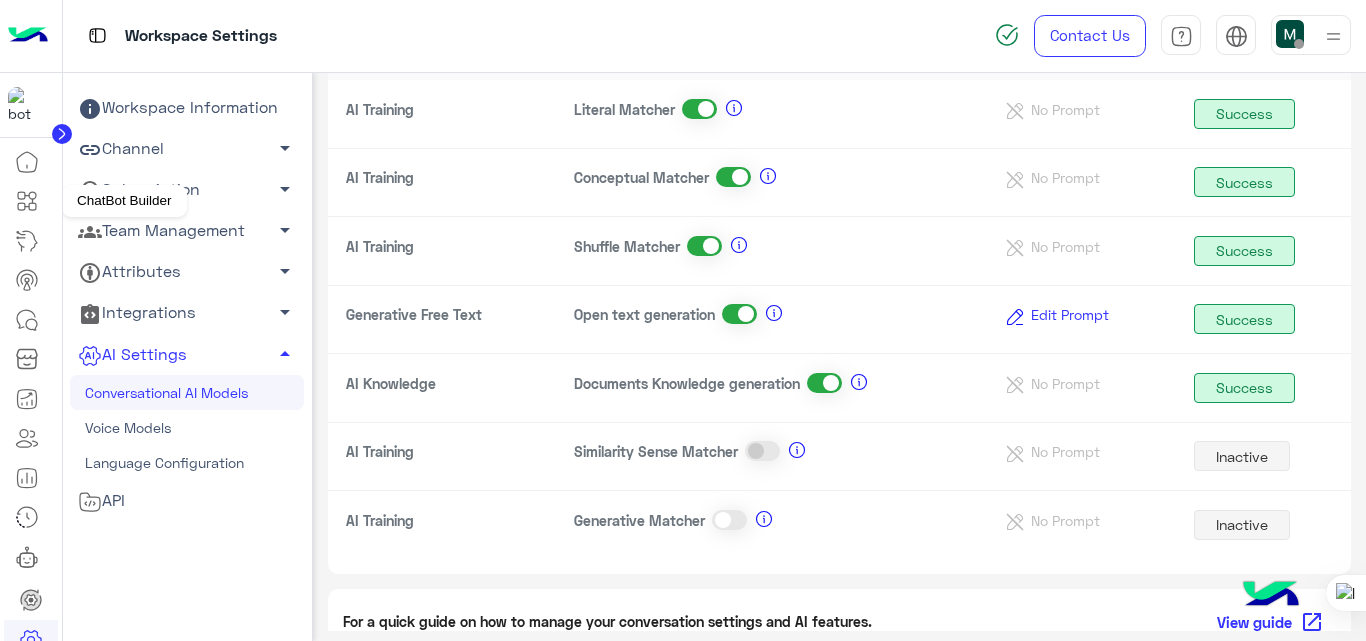 click 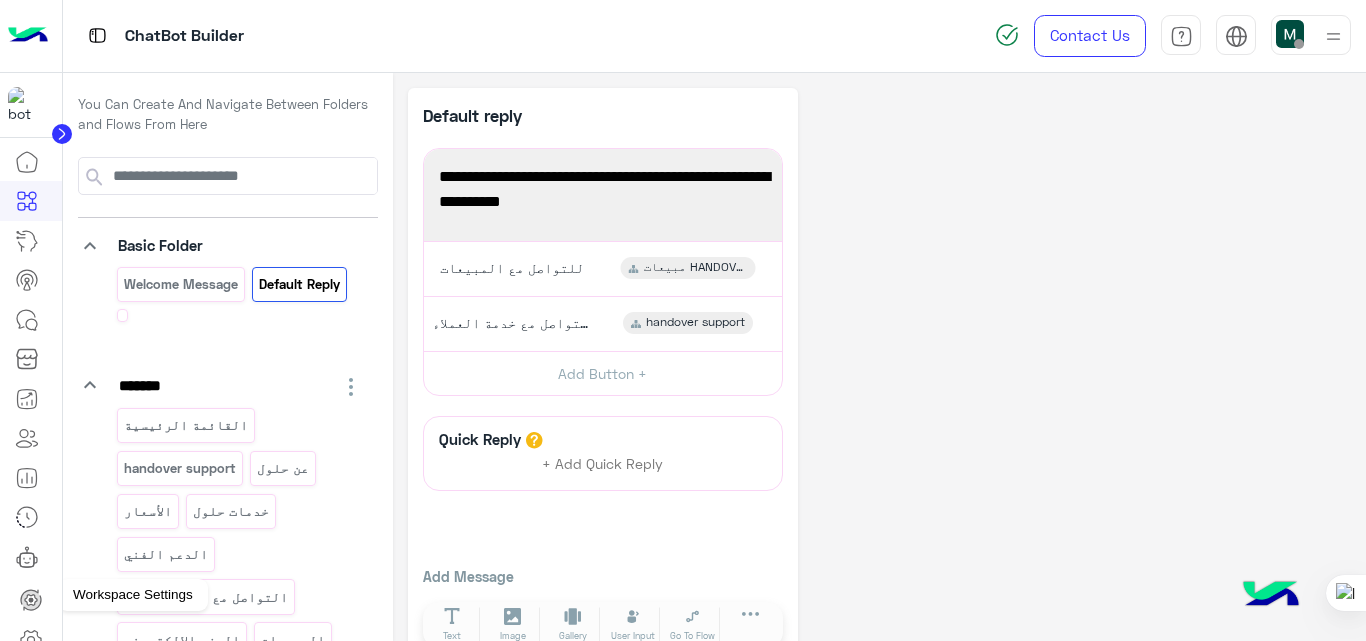click 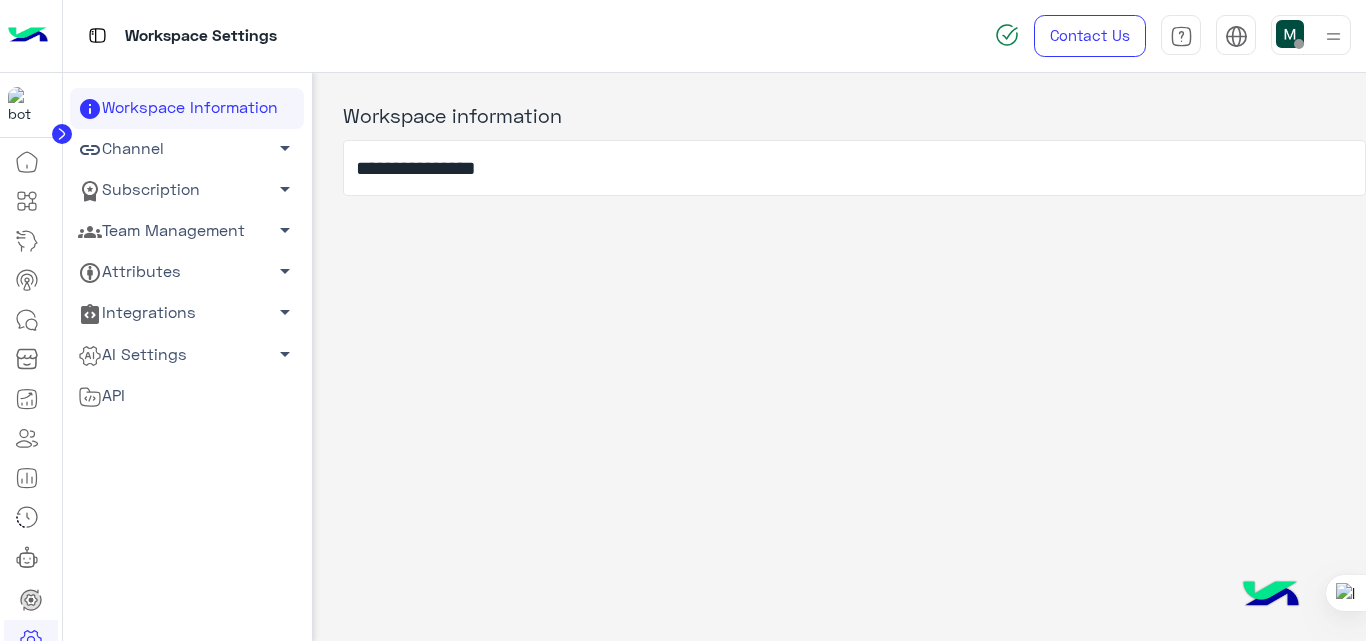click on "AI Settings   arrow_drop_down" 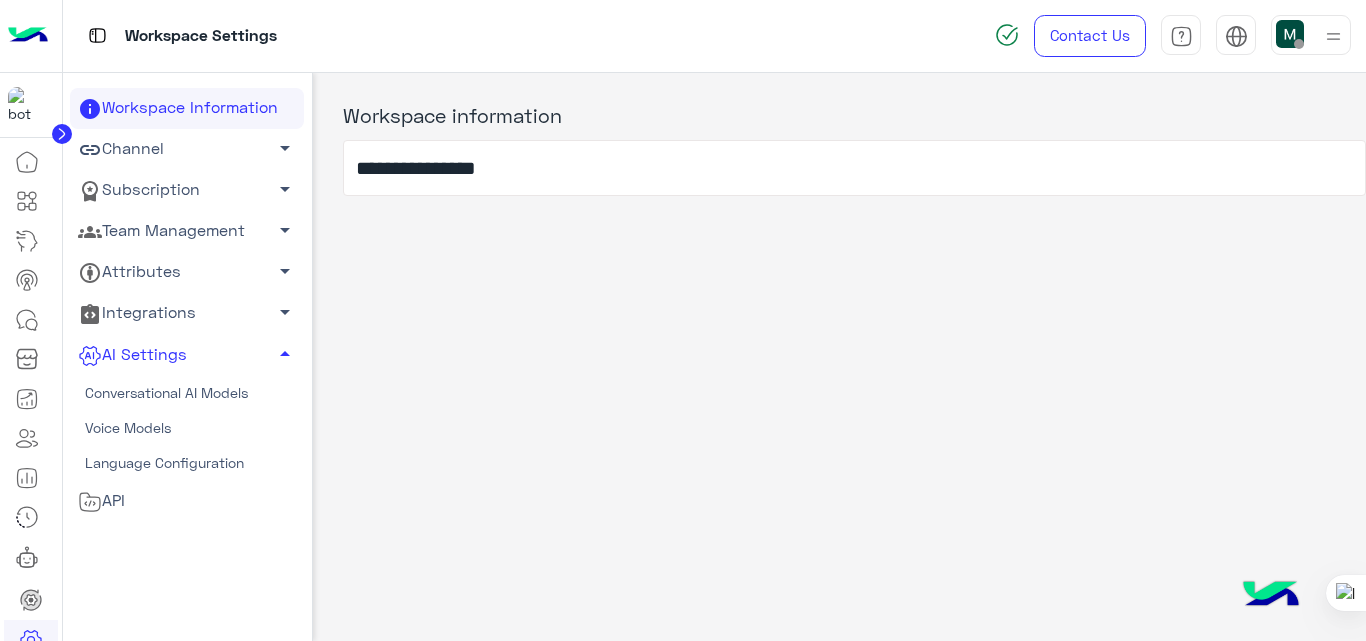 click on "Conversational AI Models" 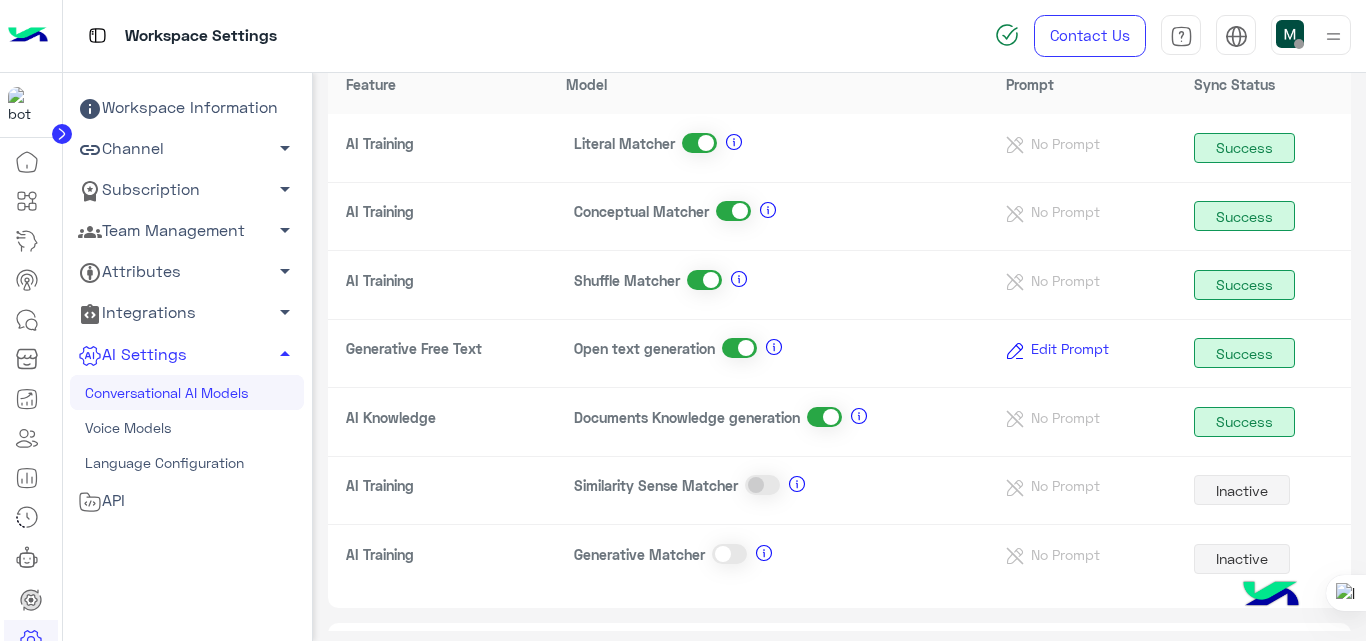 scroll, scrollTop: 112, scrollLeft: 0, axis: vertical 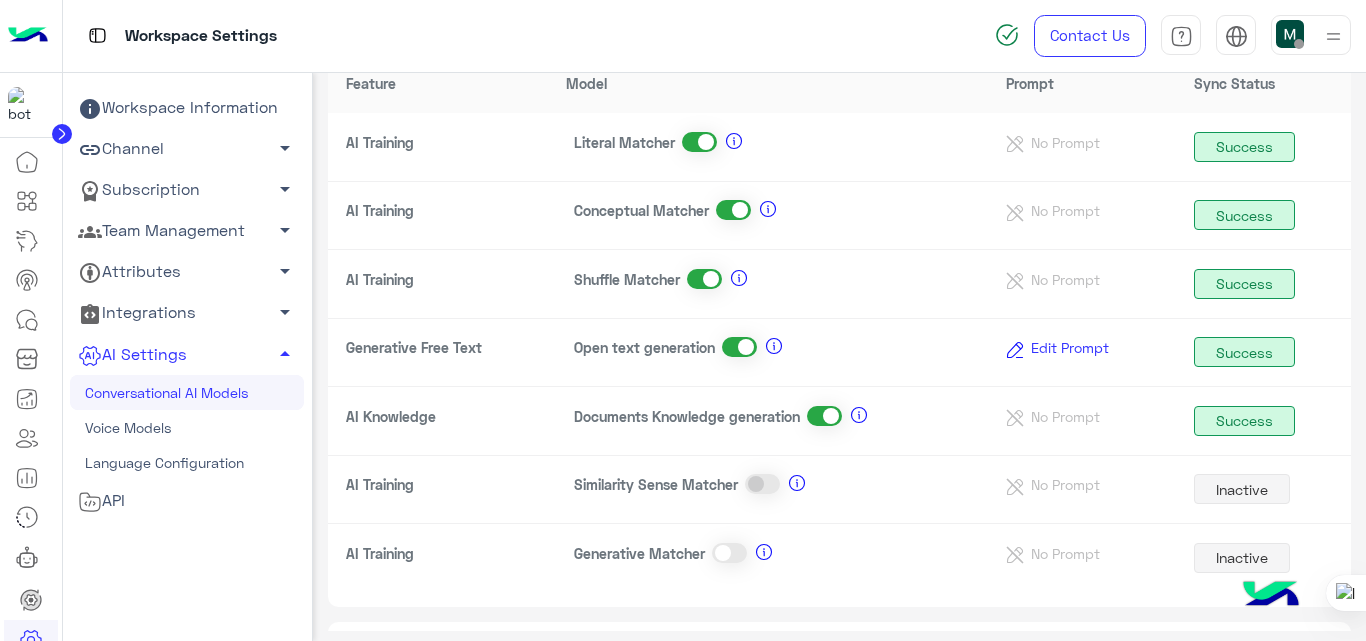 click 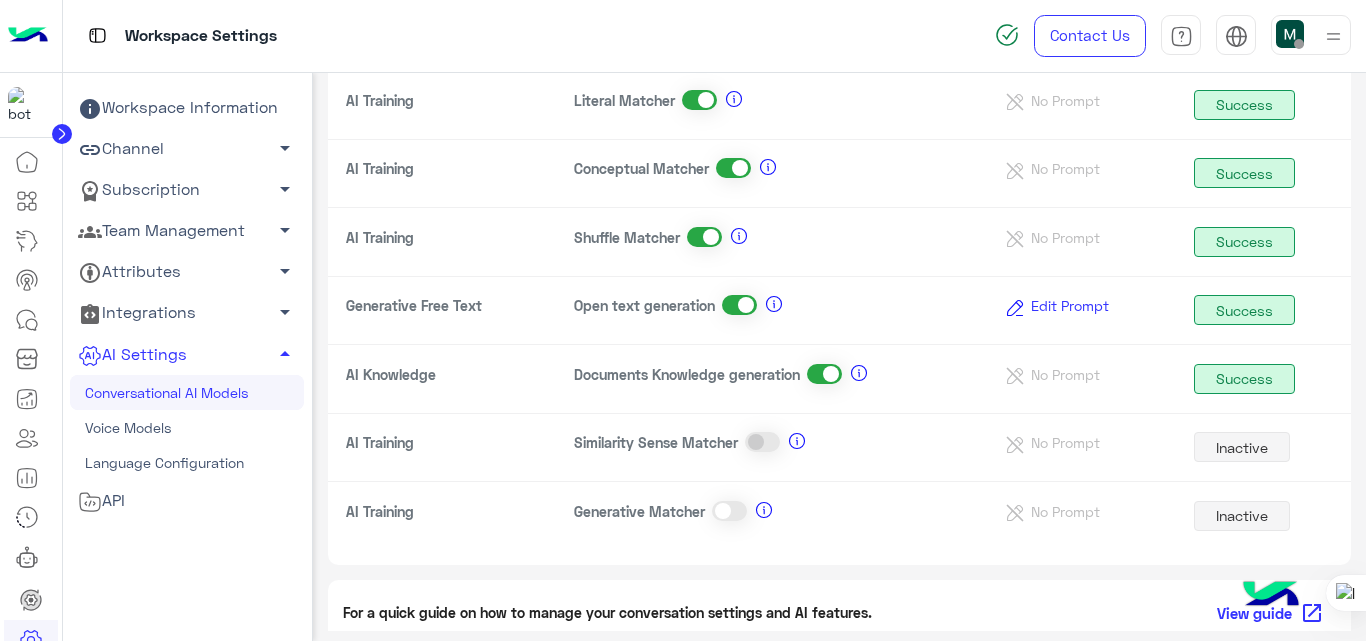 scroll, scrollTop: 155, scrollLeft: 0, axis: vertical 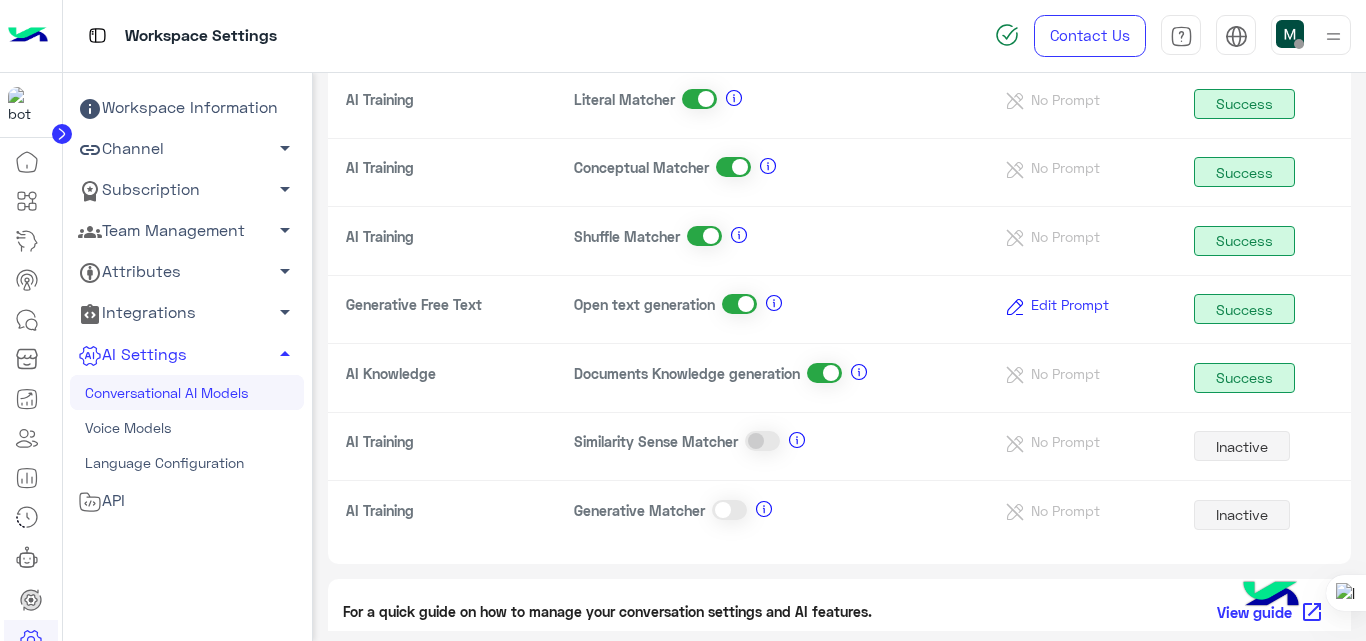 click 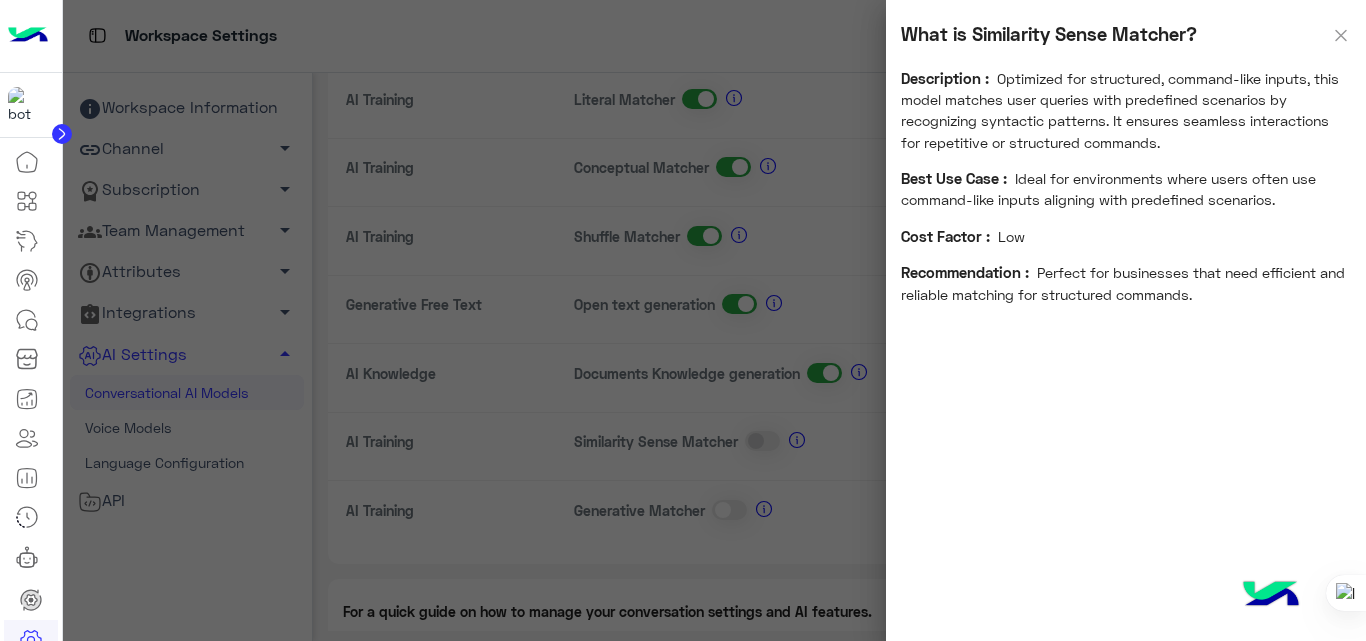click 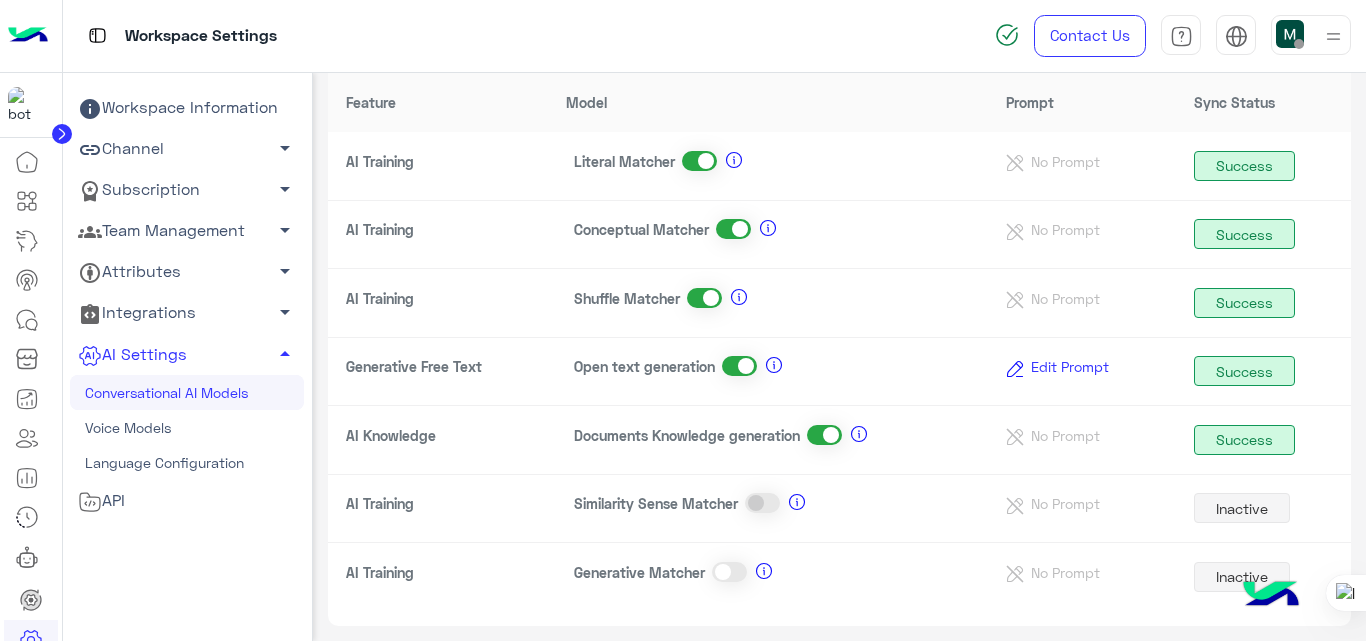 scroll, scrollTop: 169, scrollLeft: 0, axis: vertical 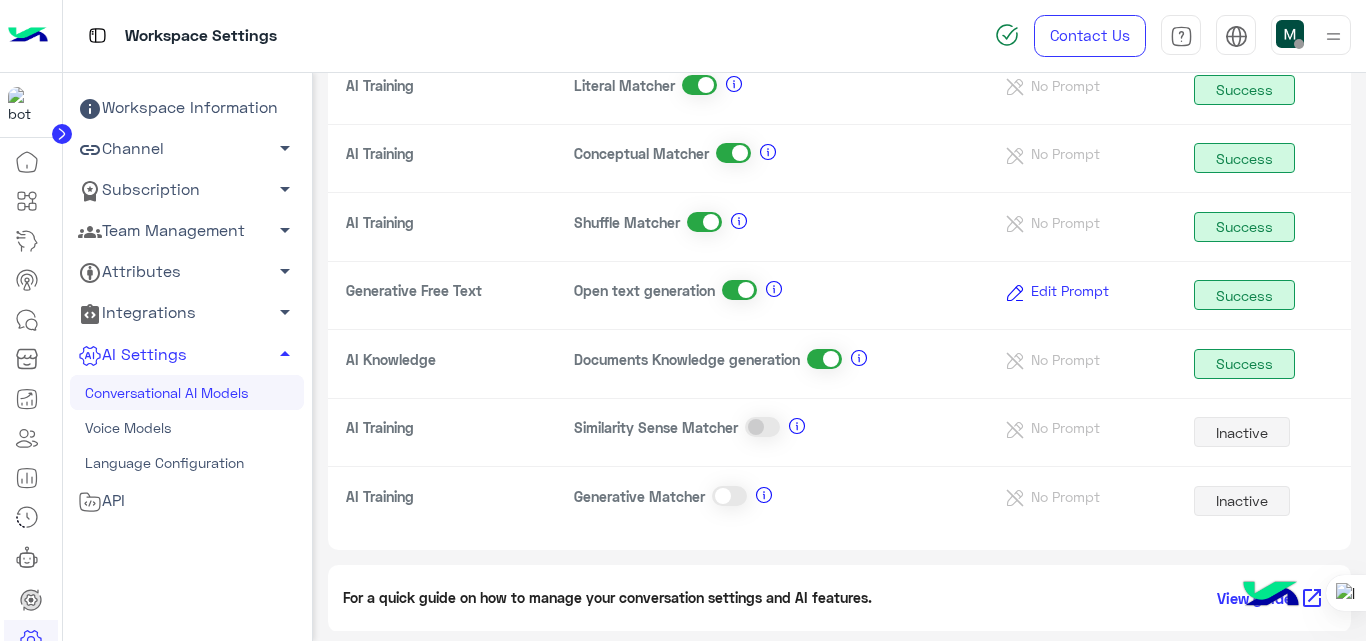 click on "Edit Prompt" 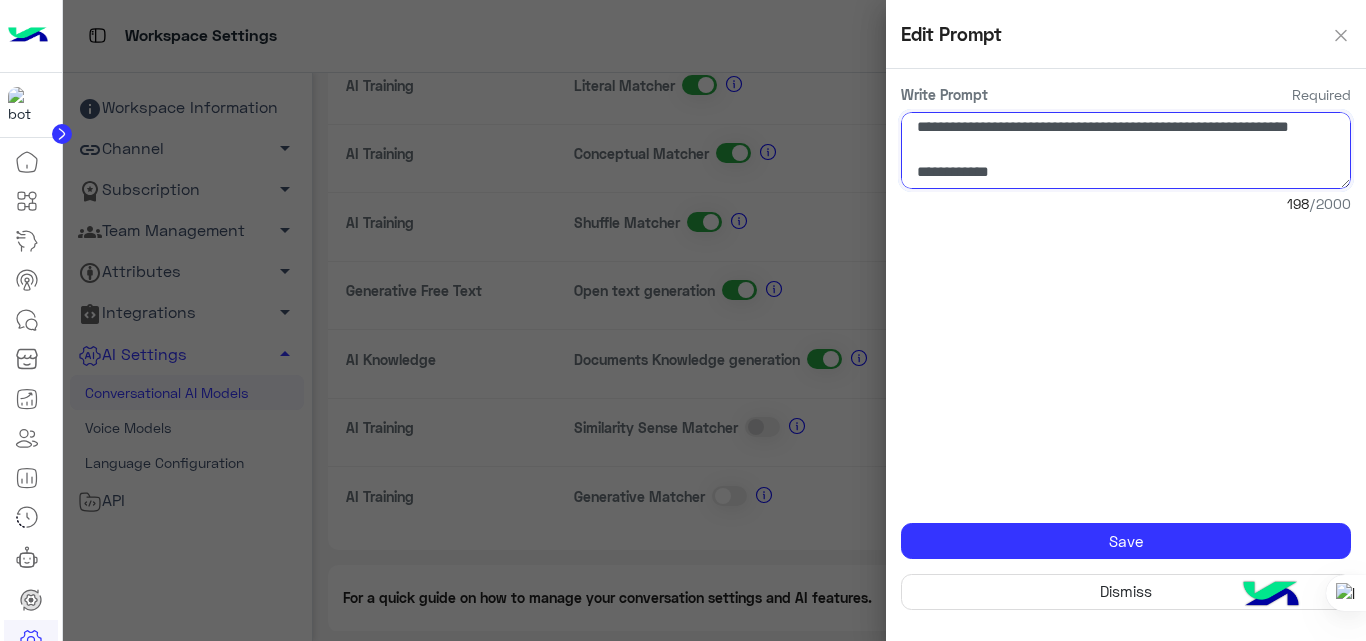 scroll, scrollTop: 13, scrollLeft: 0, axis: vertical 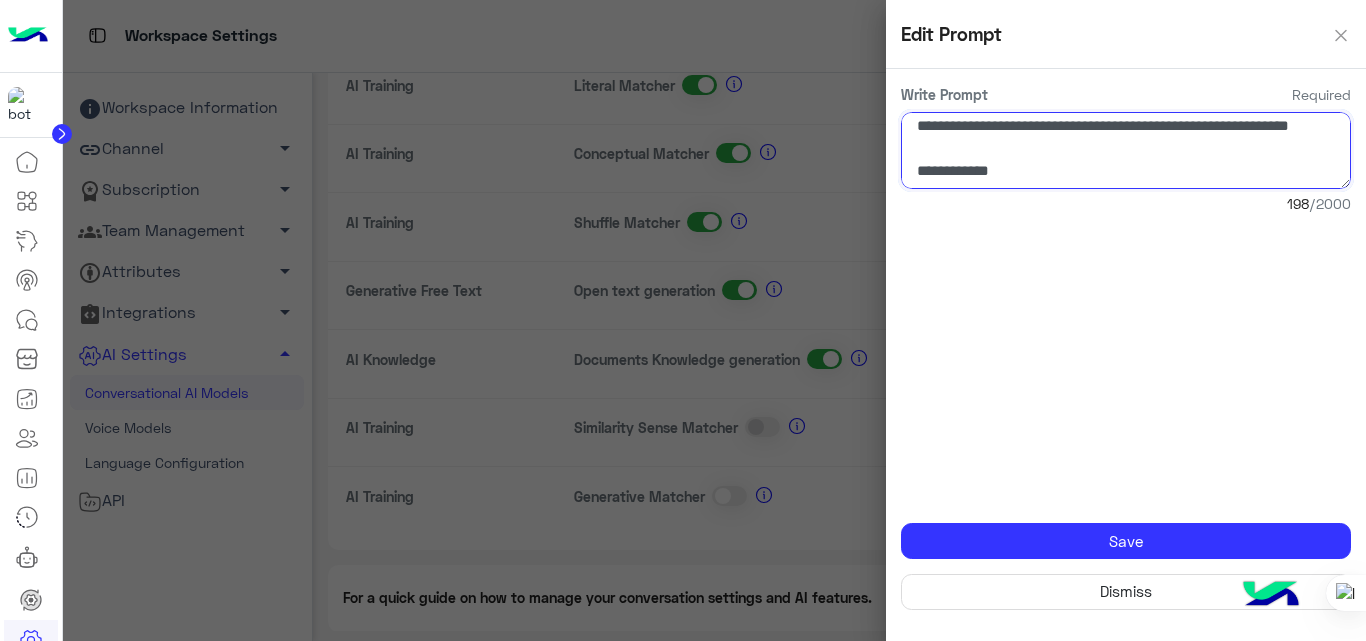 click at bounding box center [1126, 150] 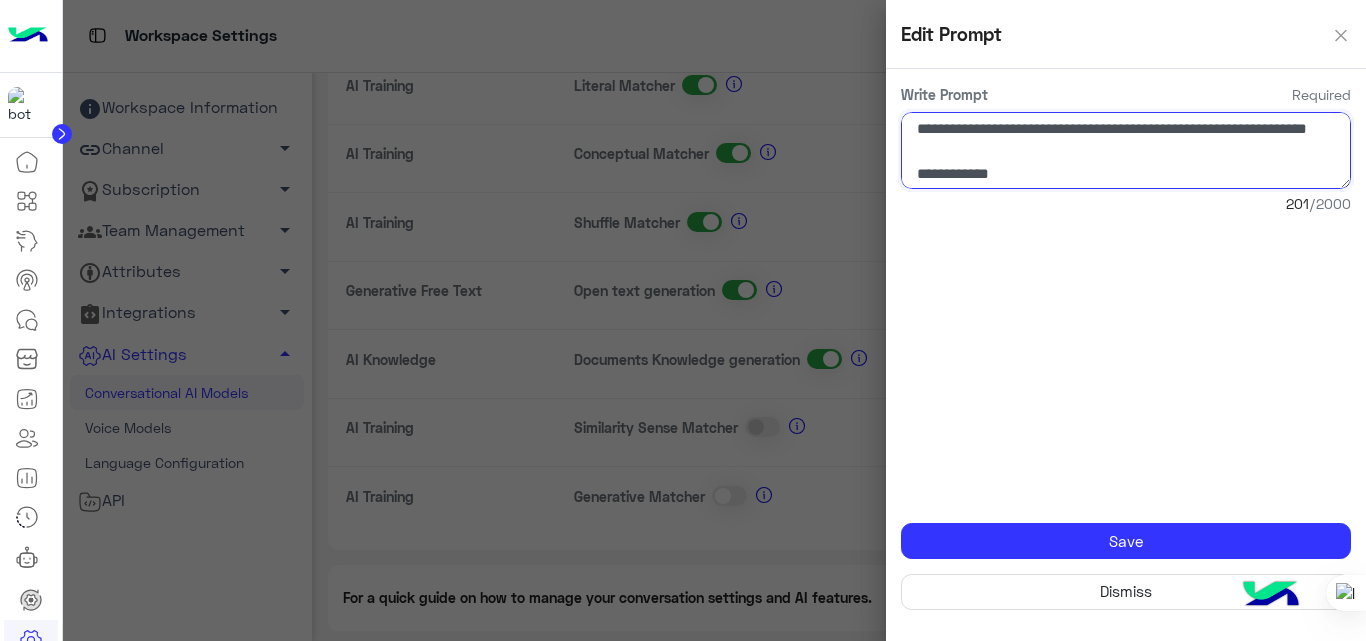 scroll, scrollTop: 10, scrollLeft: 0, axis: vertical 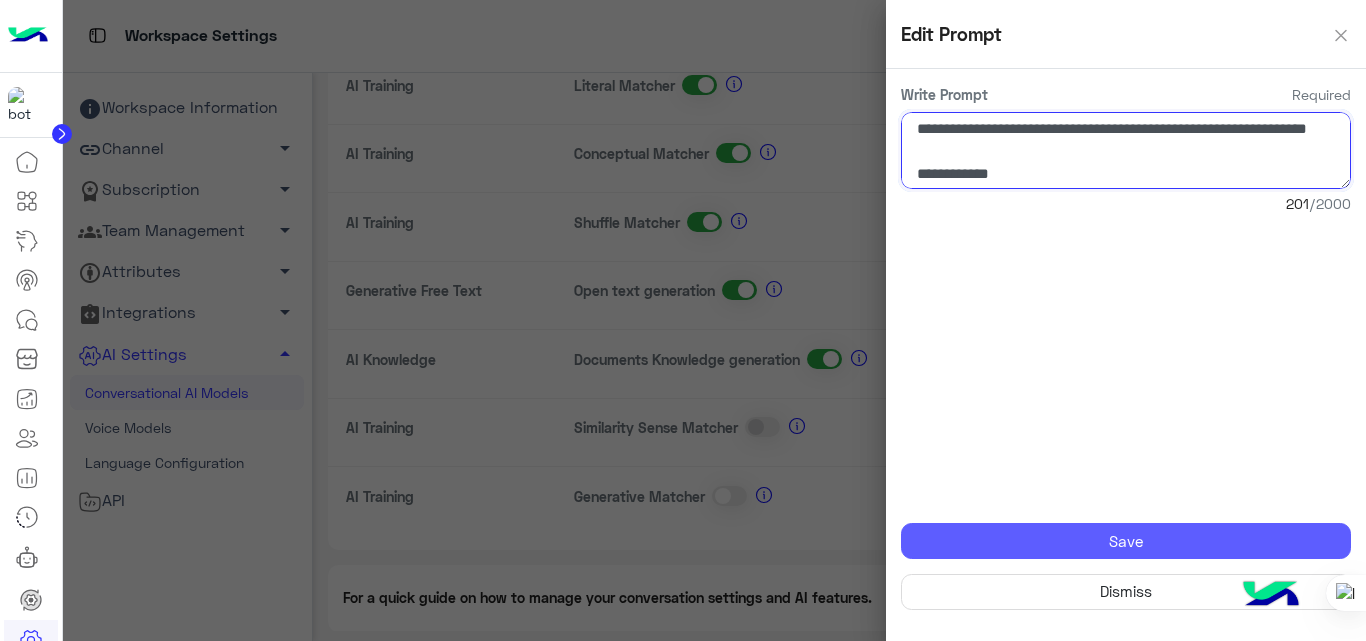 type on "**********" 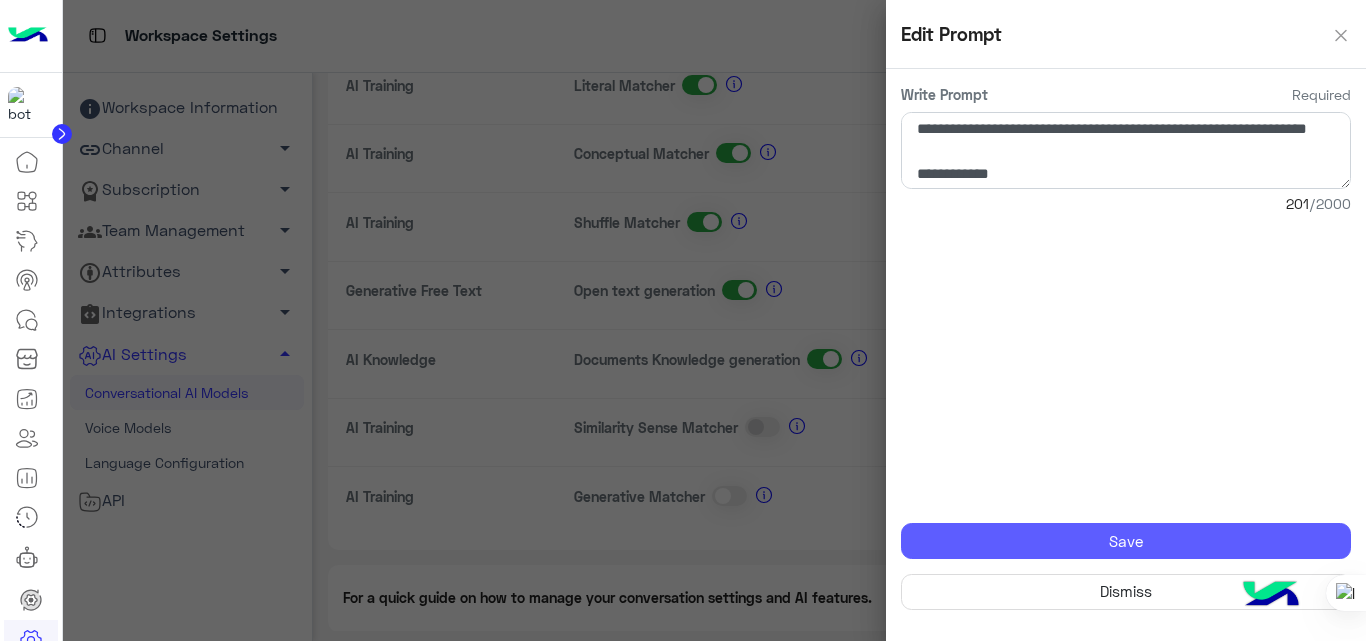 click on "Save" 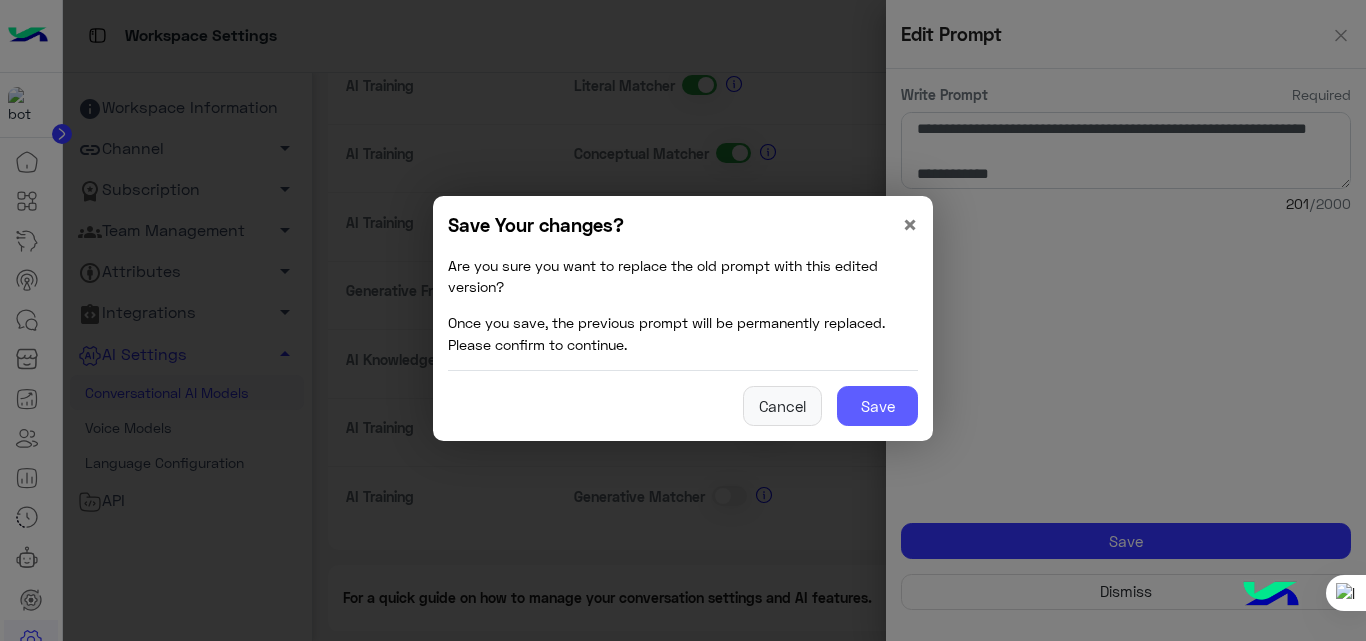 click on "Save" 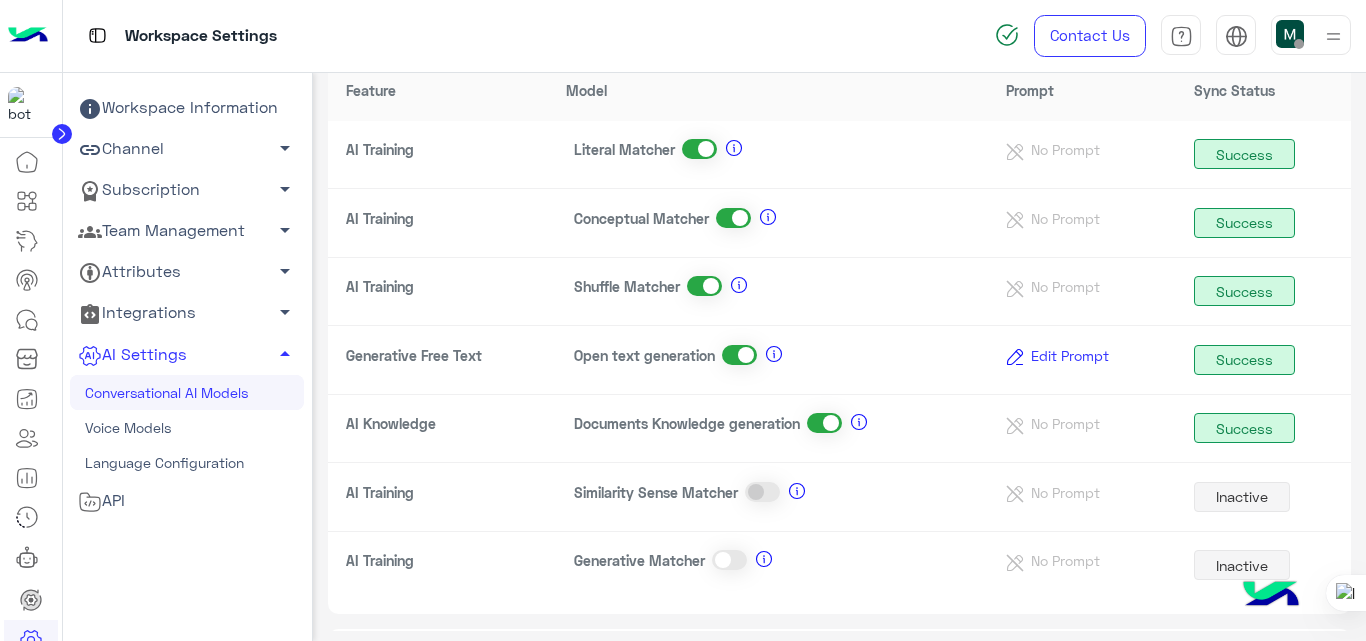 scroll, scrollTop: 240, scrollLeft: 0, axis: vertical 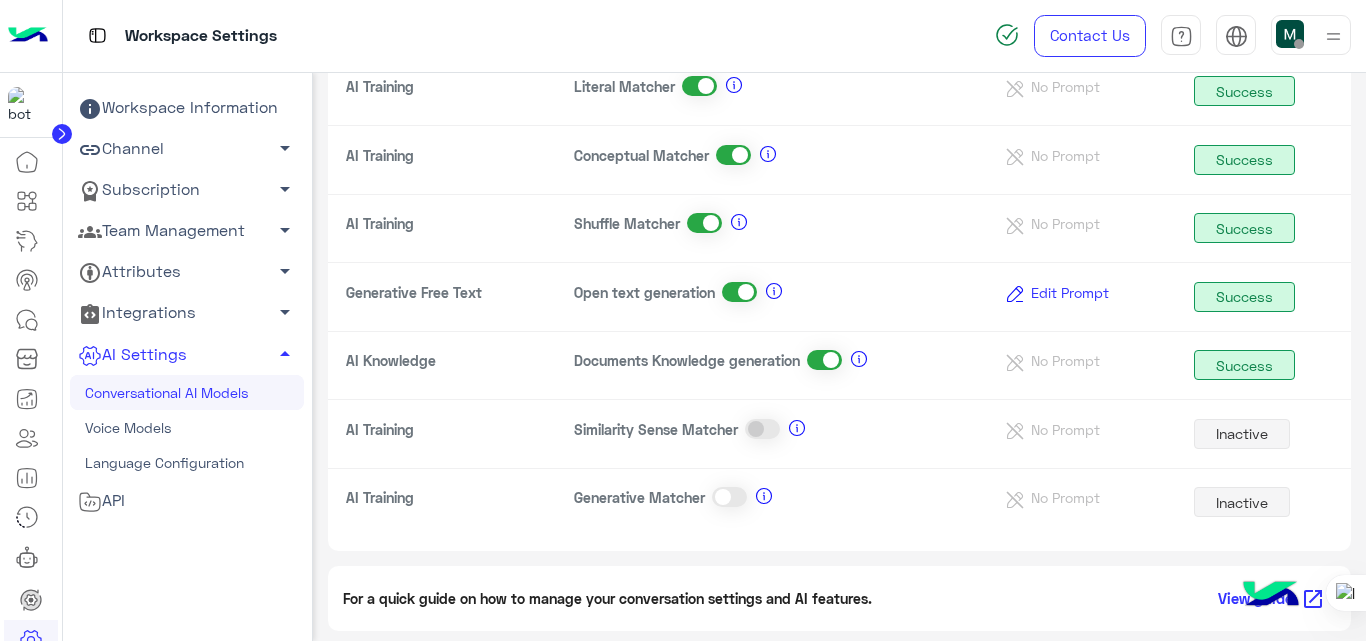 click on "View guide" 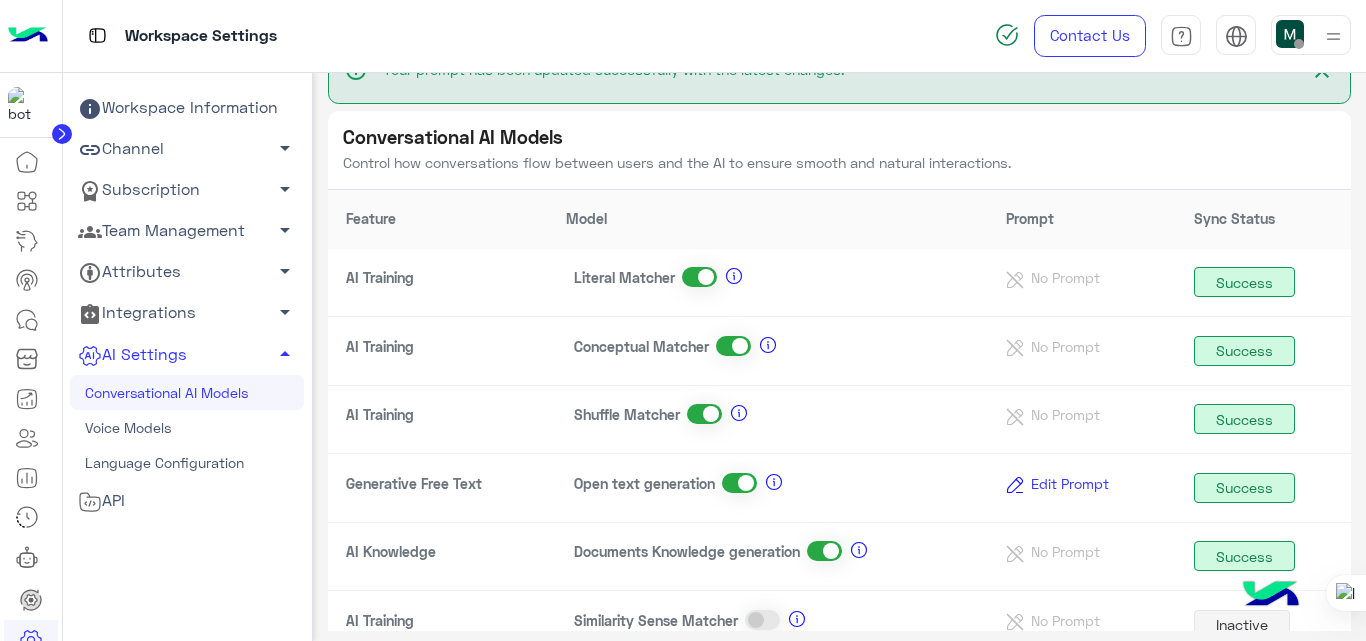 scroll, scrollTop: 0, scrollLeft: 0, axis: both 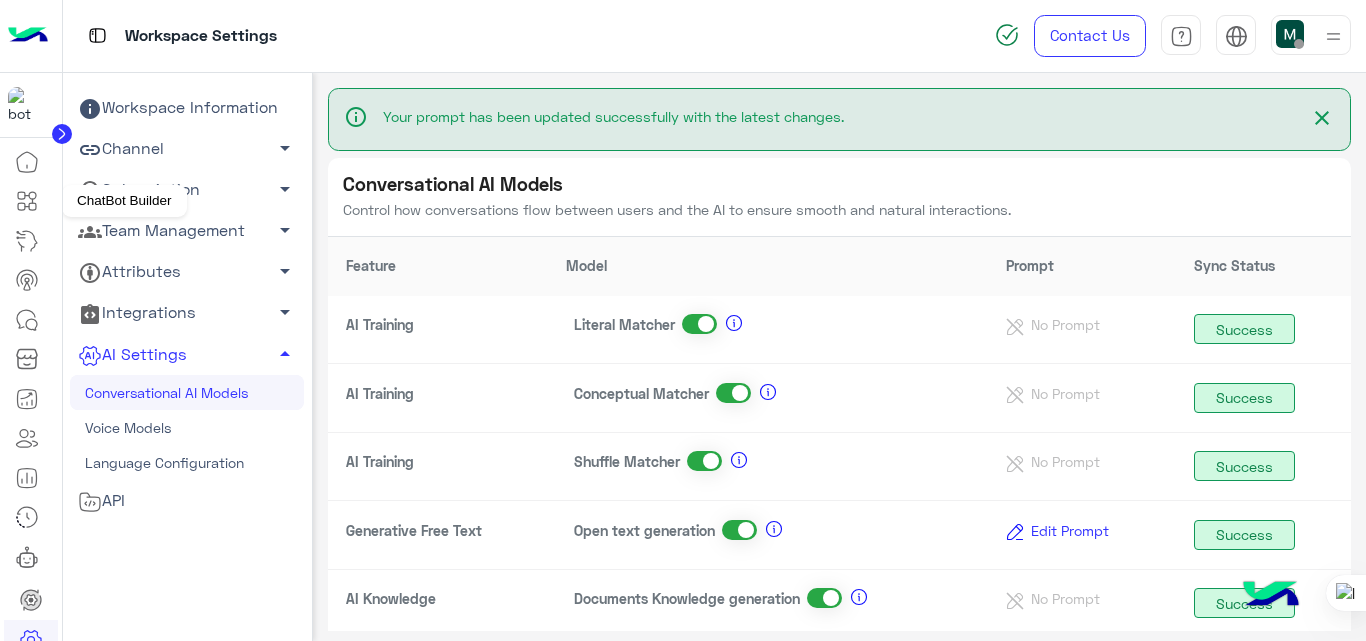 click at bounding box center (27, 201) 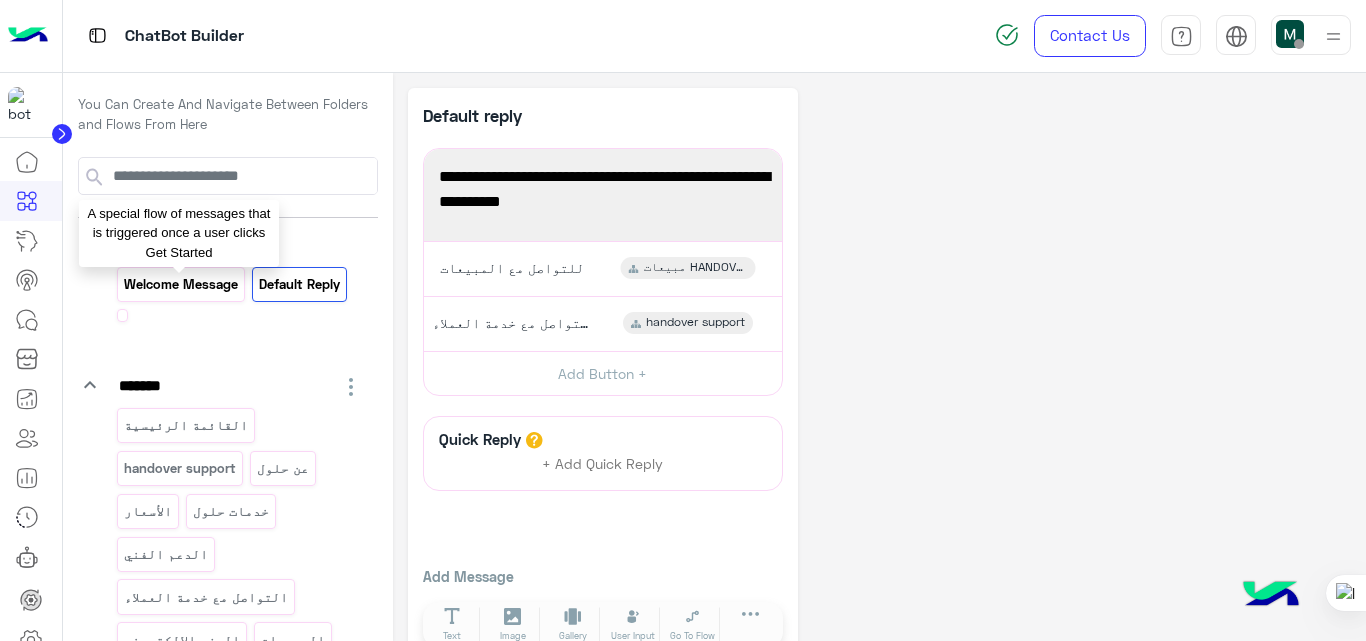 click on "Welcome Message" at bounding box center [180, 284] 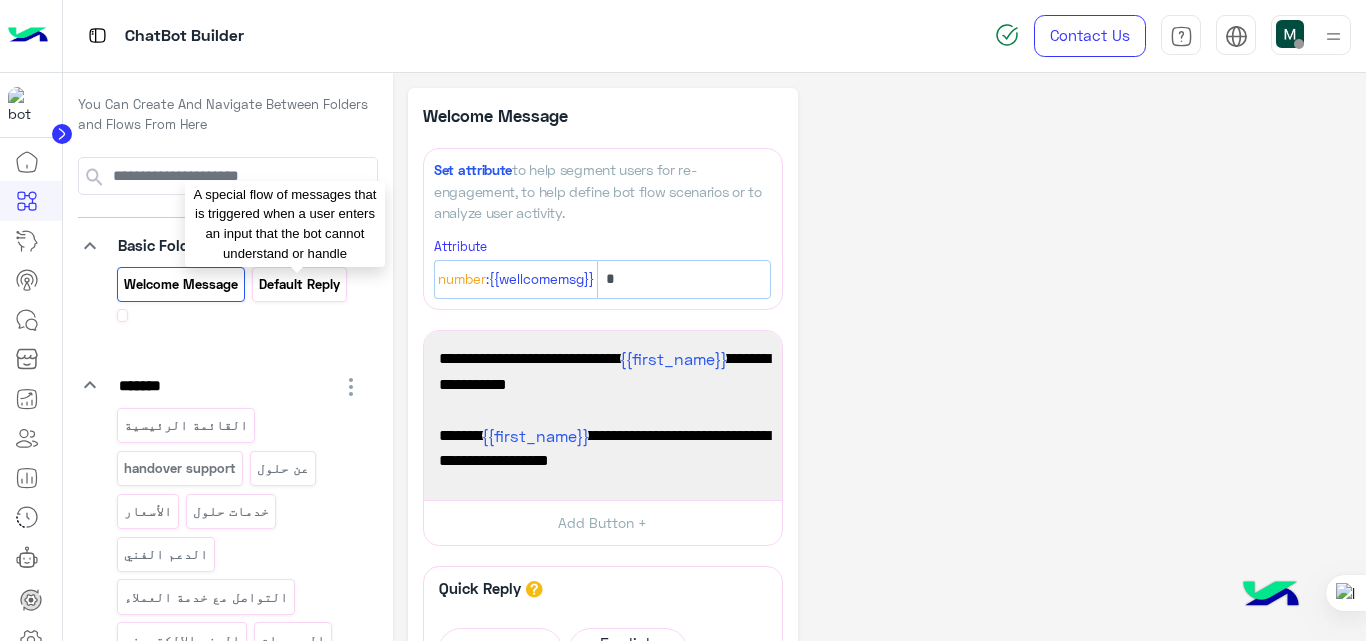 click on "Default reply" at bounding box center (300, 284) 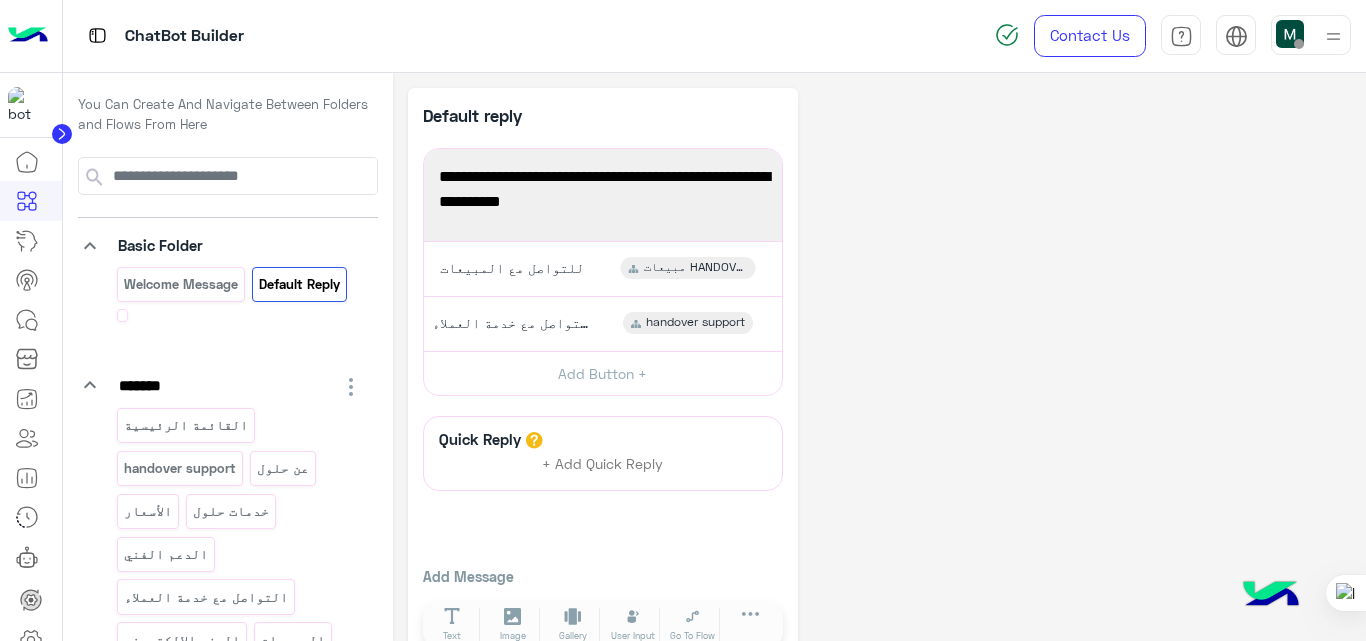 scroll, scrollTop: 44, scrollLeft: 0, axis: vertical 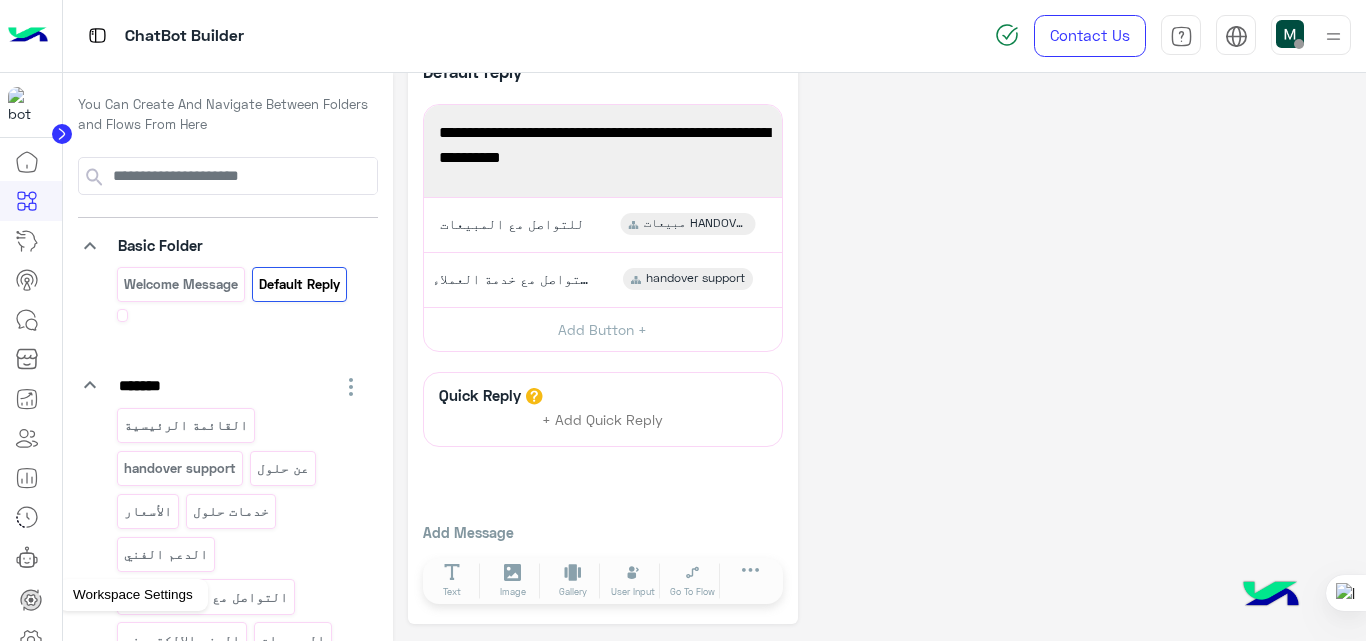 click 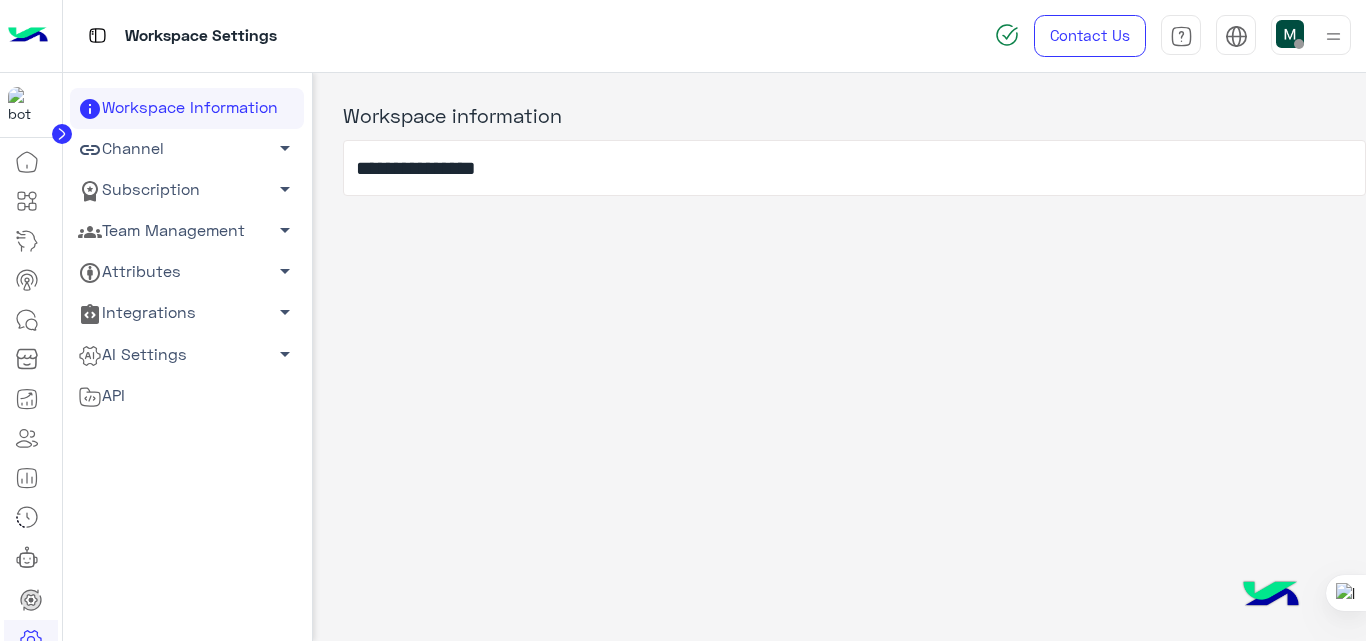 click on "AI Settings   arrow_drop_down" 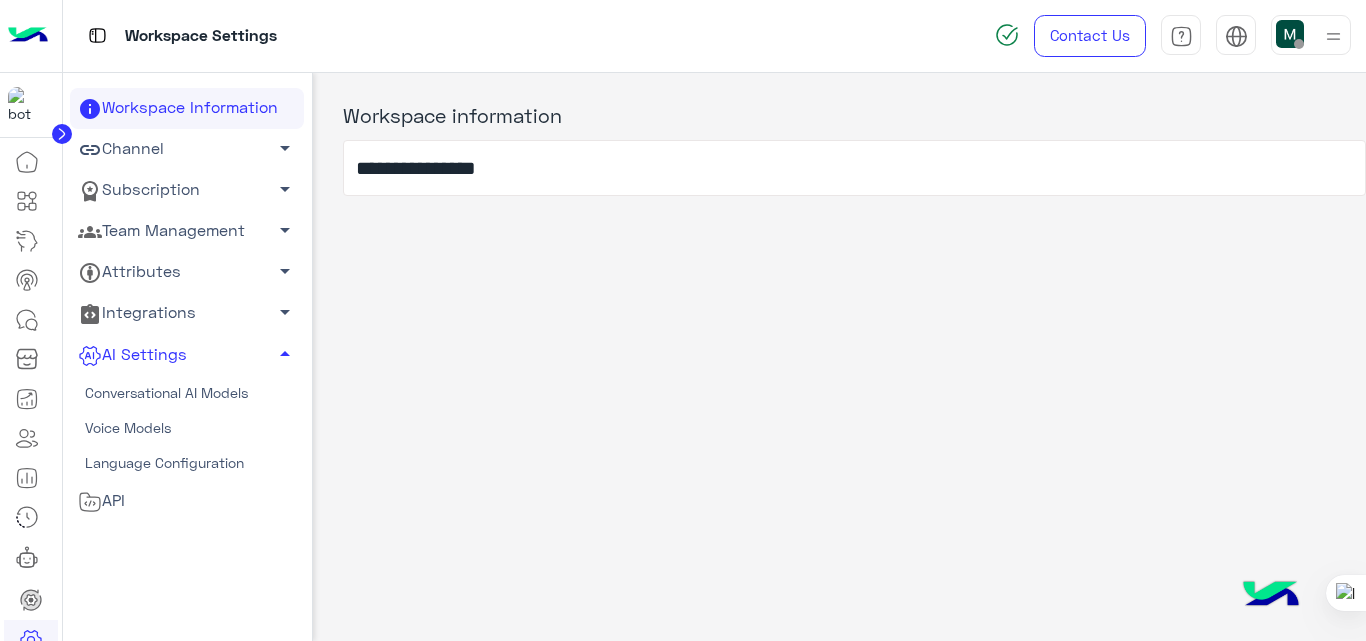 click on "Voice Models" 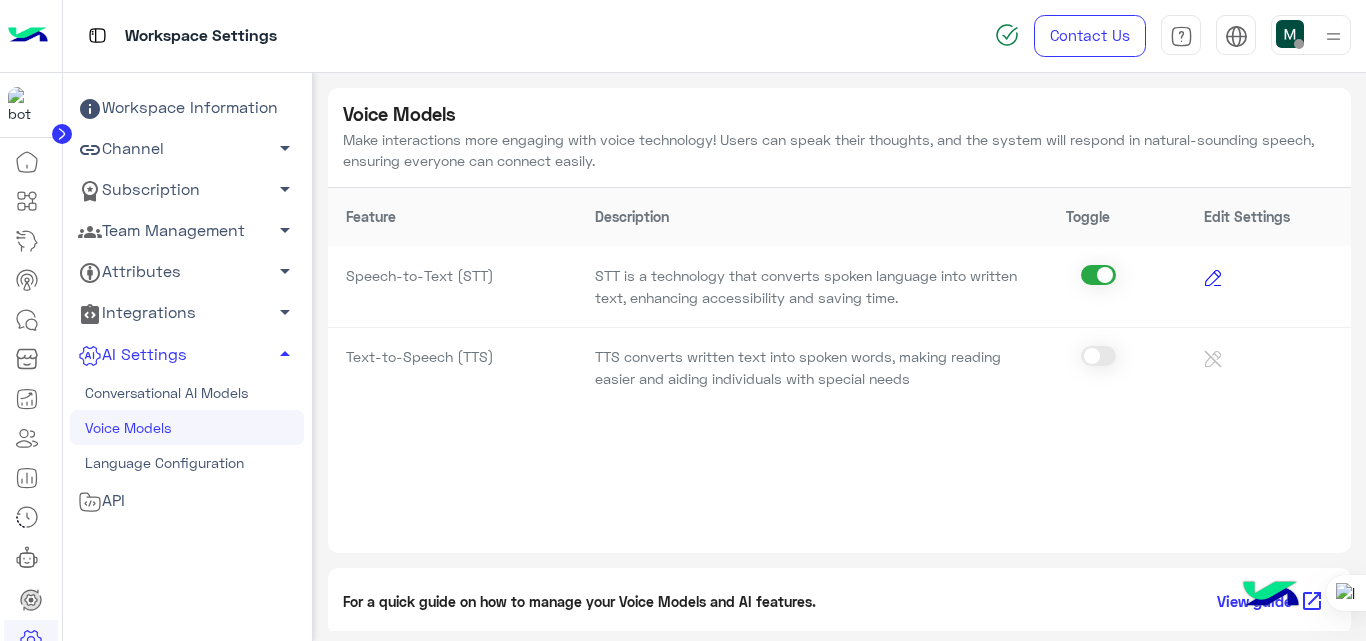 click on "Conversational AI Models" 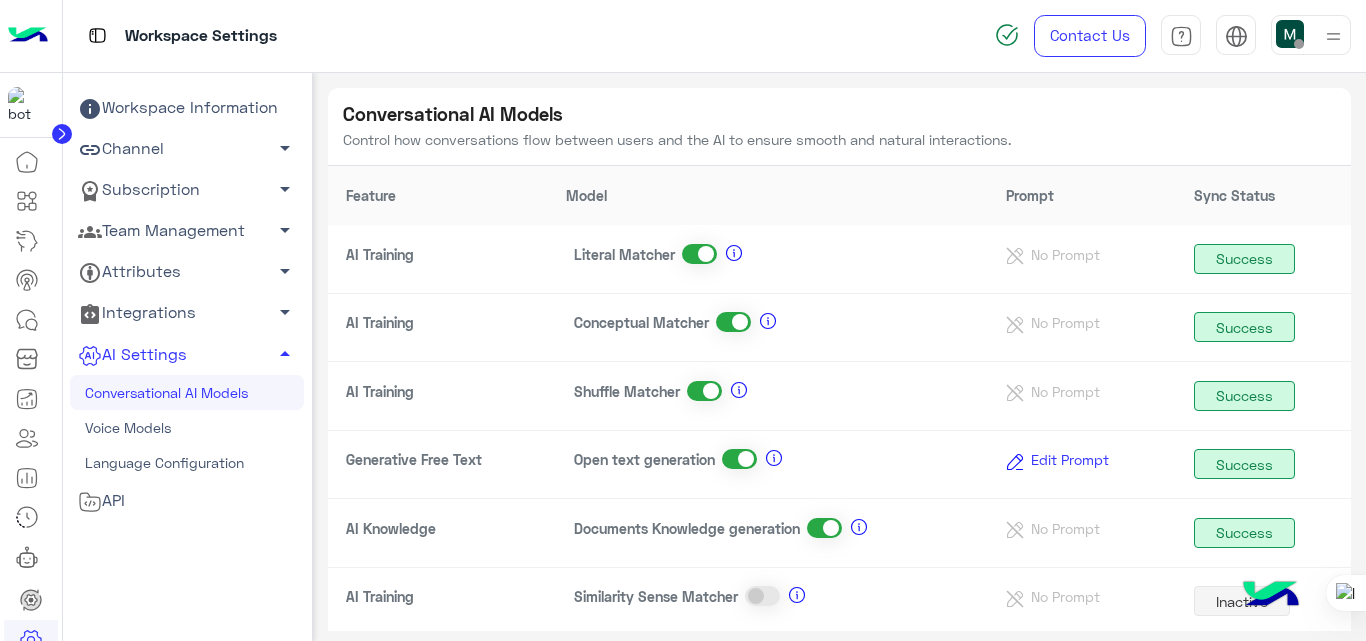 click on "Edit Prompt" 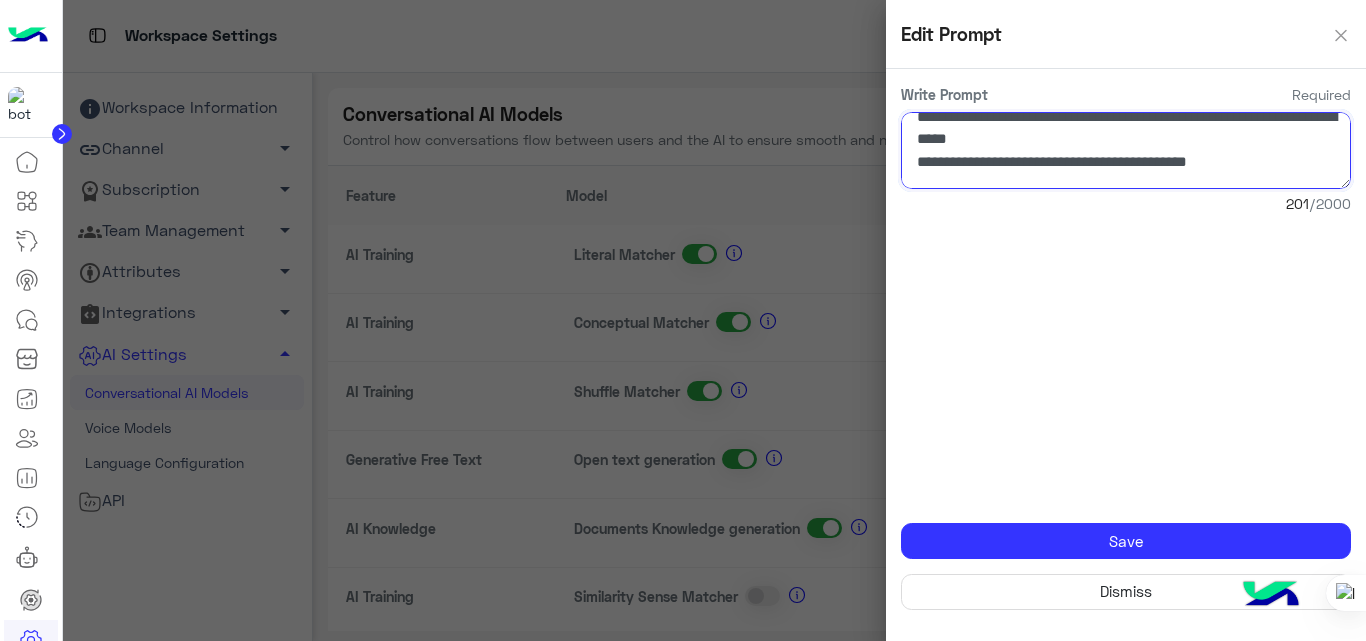 scroll, scrollTop: 0, scrollLeft: 0, axis: both 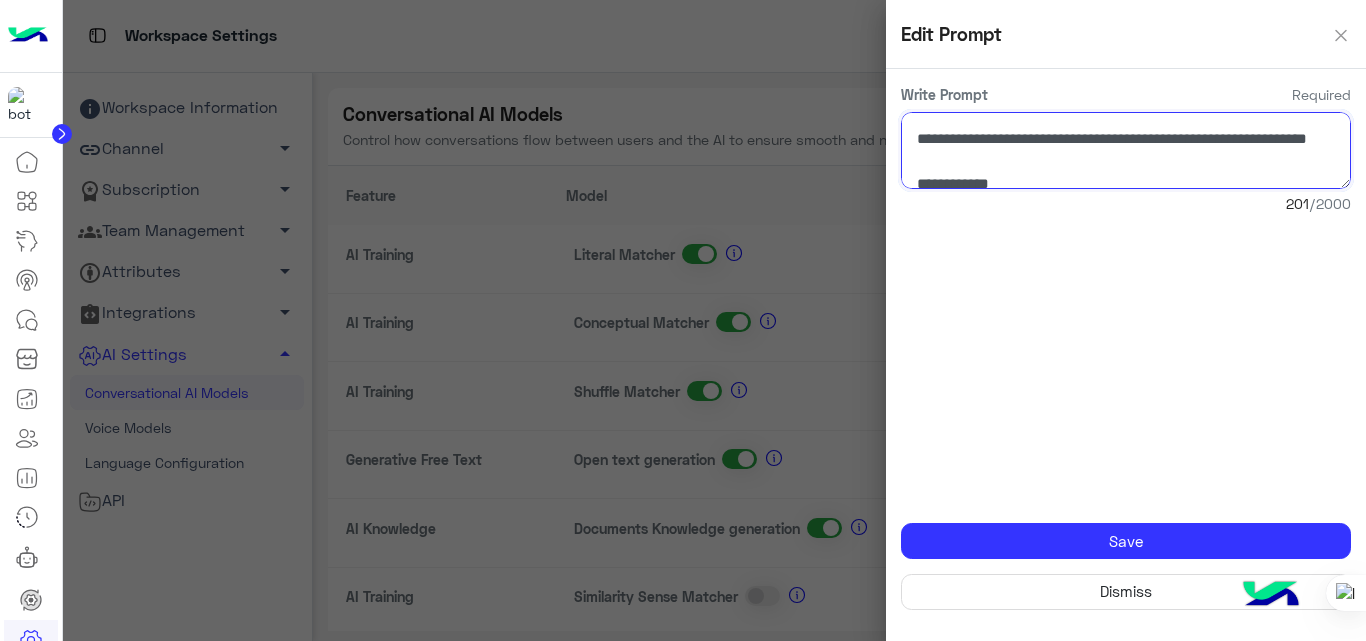 click at bounding box center (1126, 150) 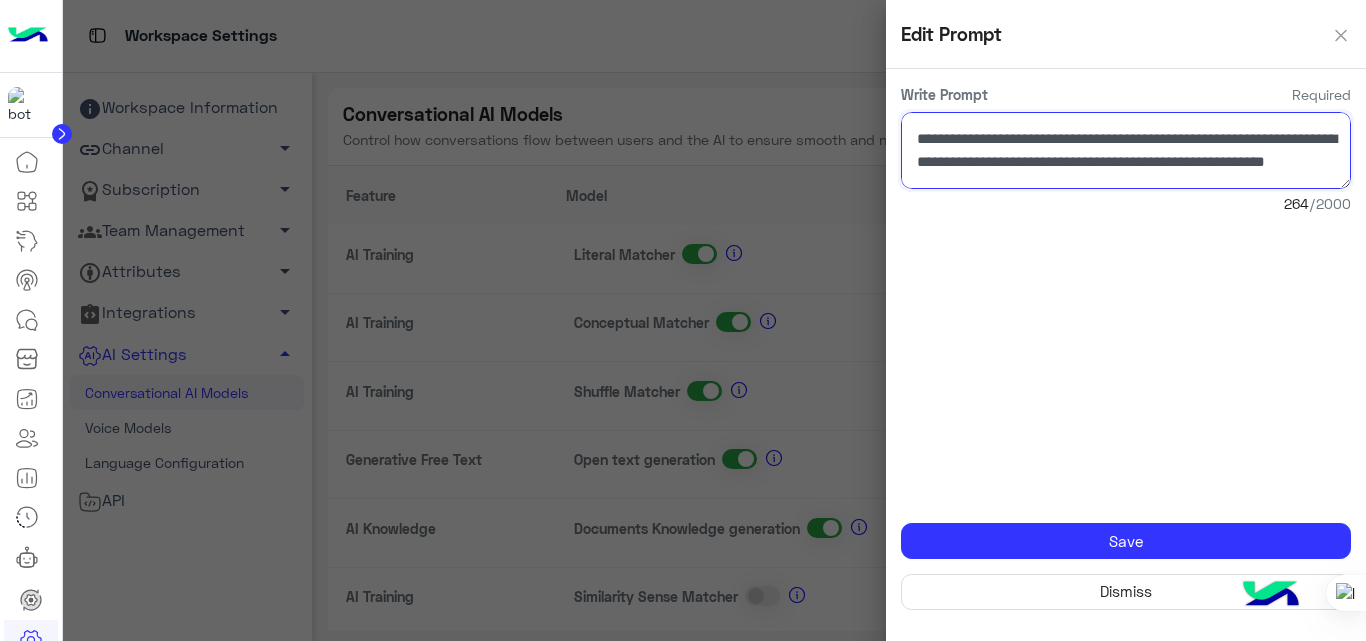 scroll, scrollTop: 6, scrollLeft: 0, axis: vertical 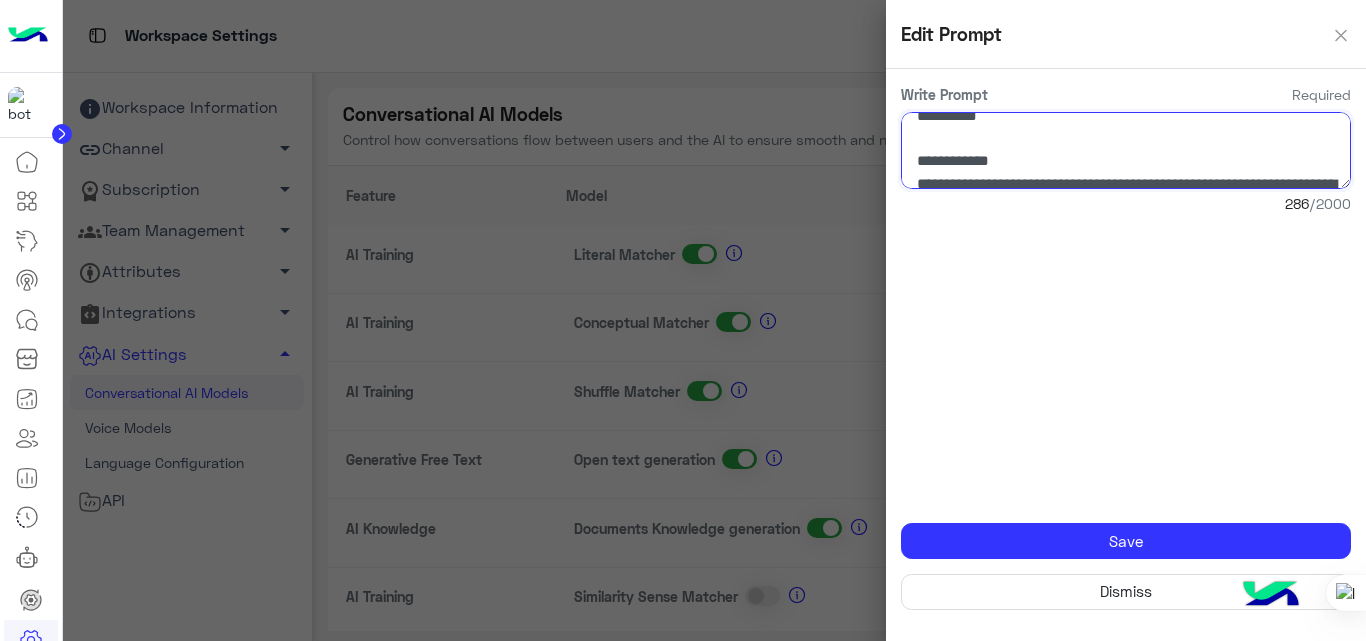 drag, startPoint x: 1148, startPoint y: 177, endPoint x: 1223, endPoint y: 165, distance: 75.95393 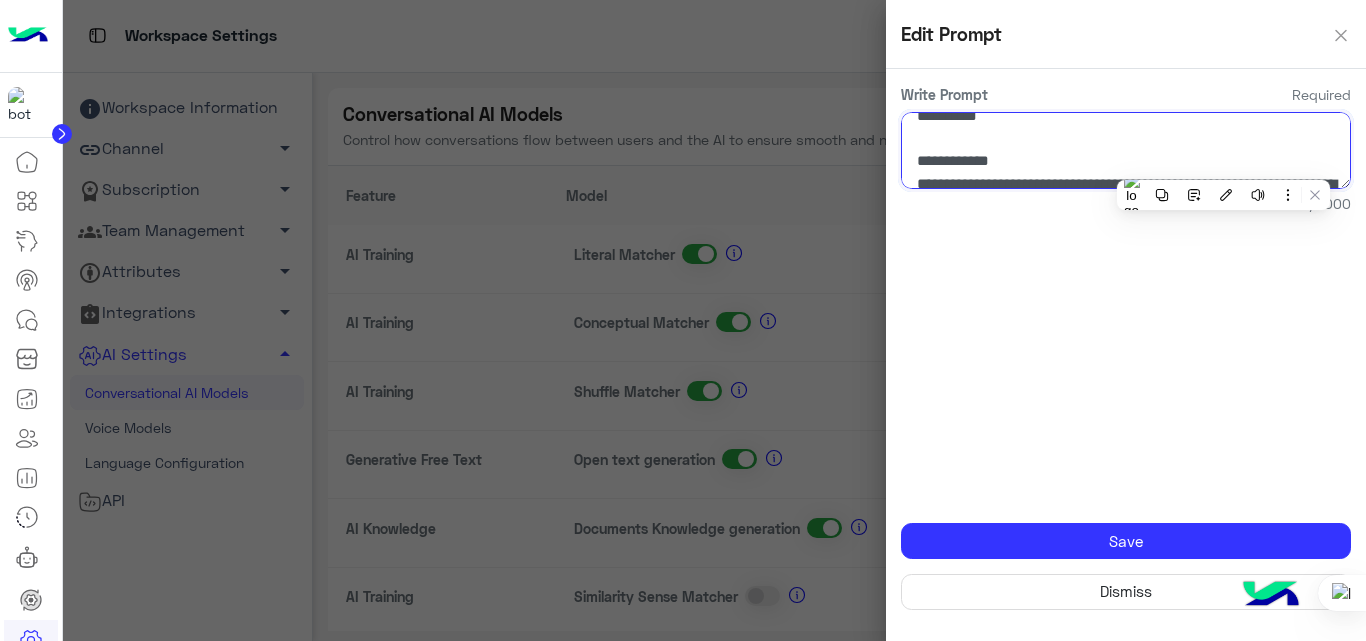 click at bounding box center [1126, 150] 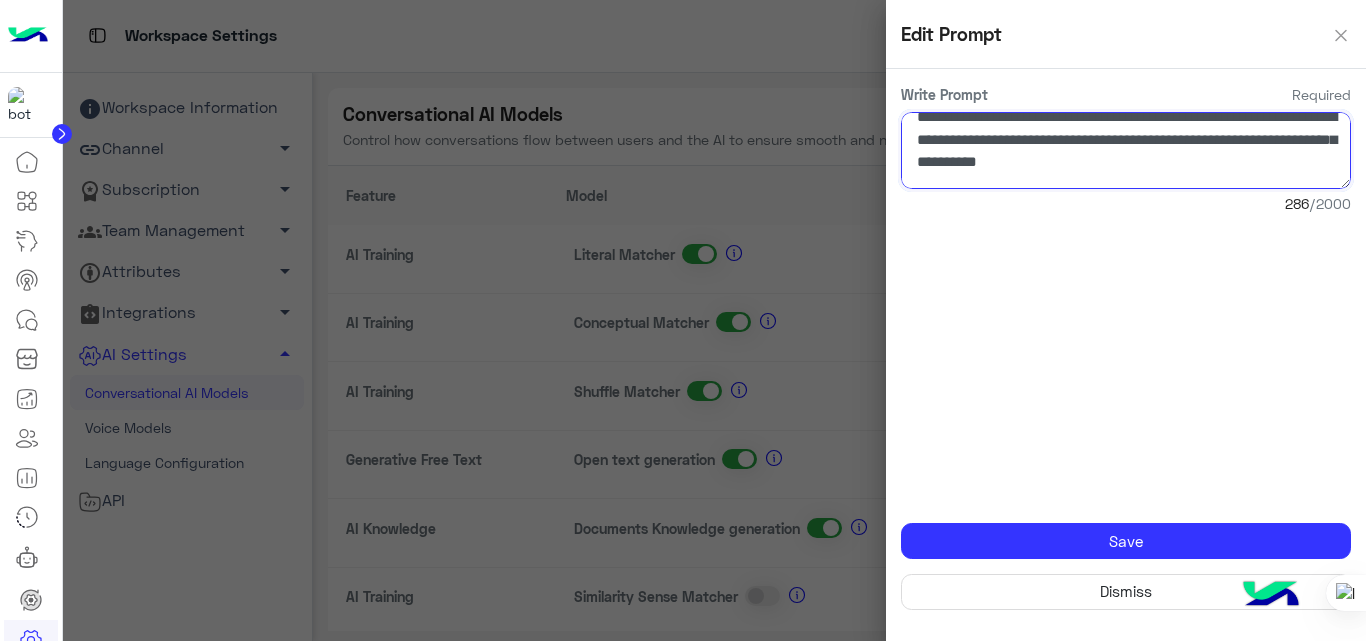 scroll, scrollTop: 21, scrollLeft: 0, axis: vertical 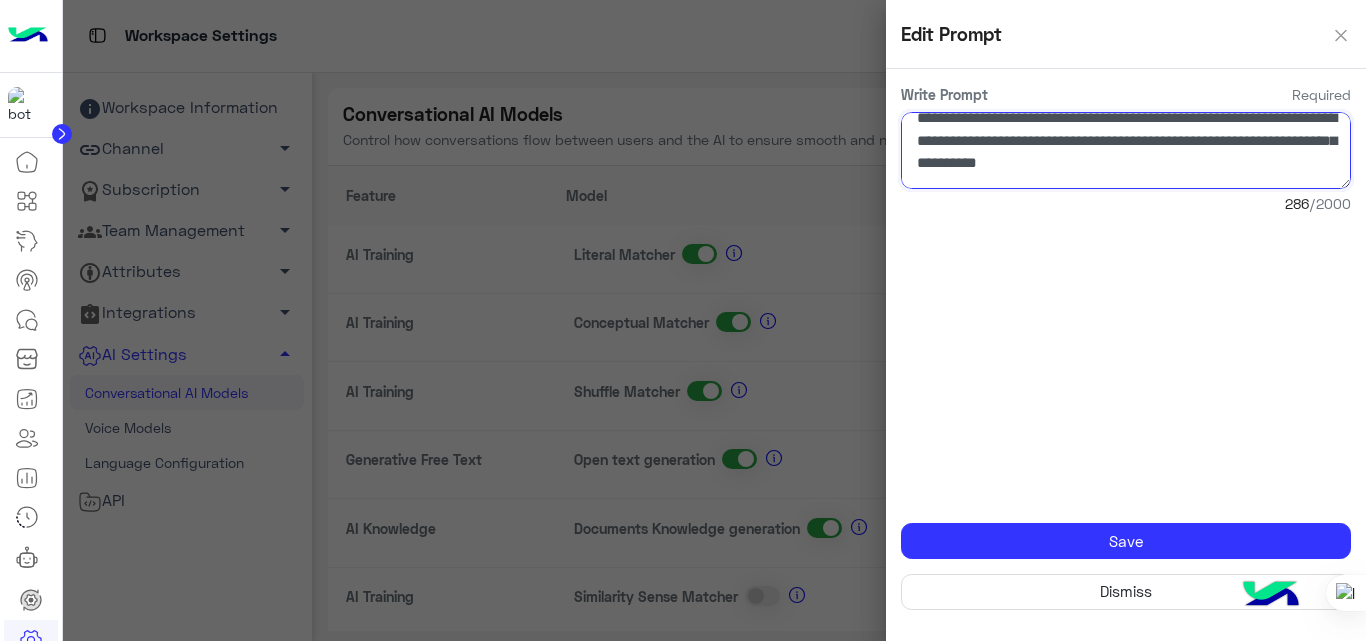 click at bounding box center (1126, 150) 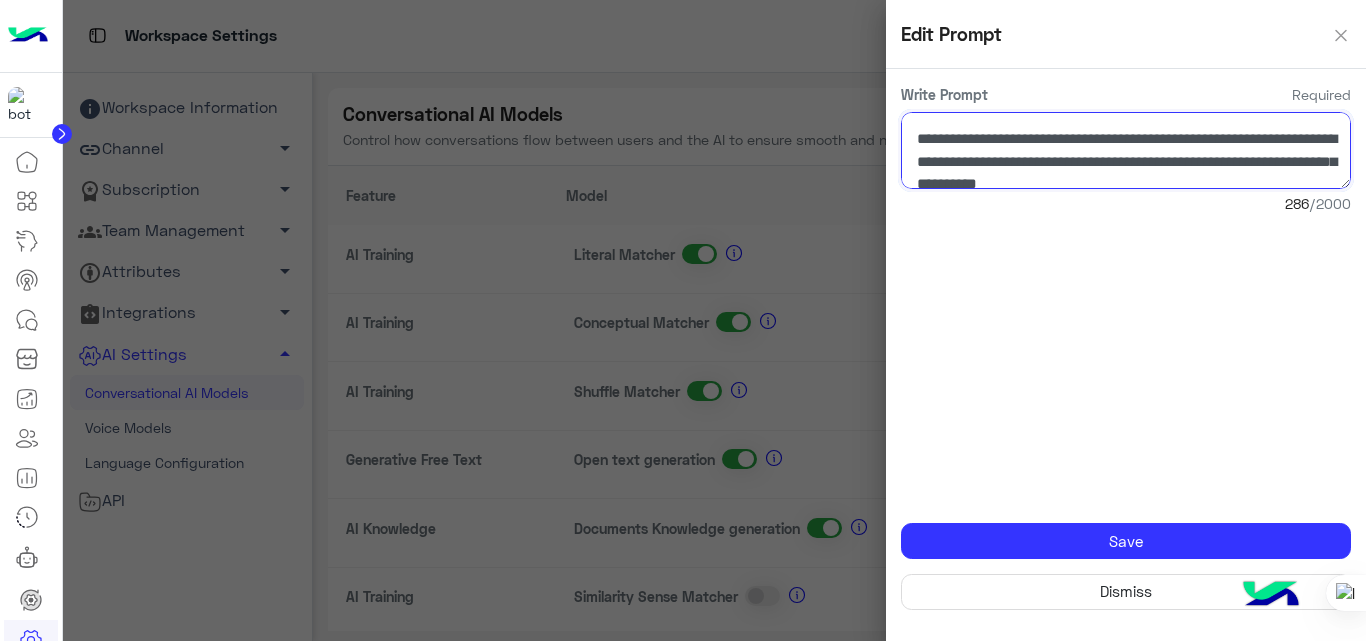 drag, startPoint x: 1154, startPoint y: 164, endPoint x: 1334, endPoint y: 119, distance: 185.53975 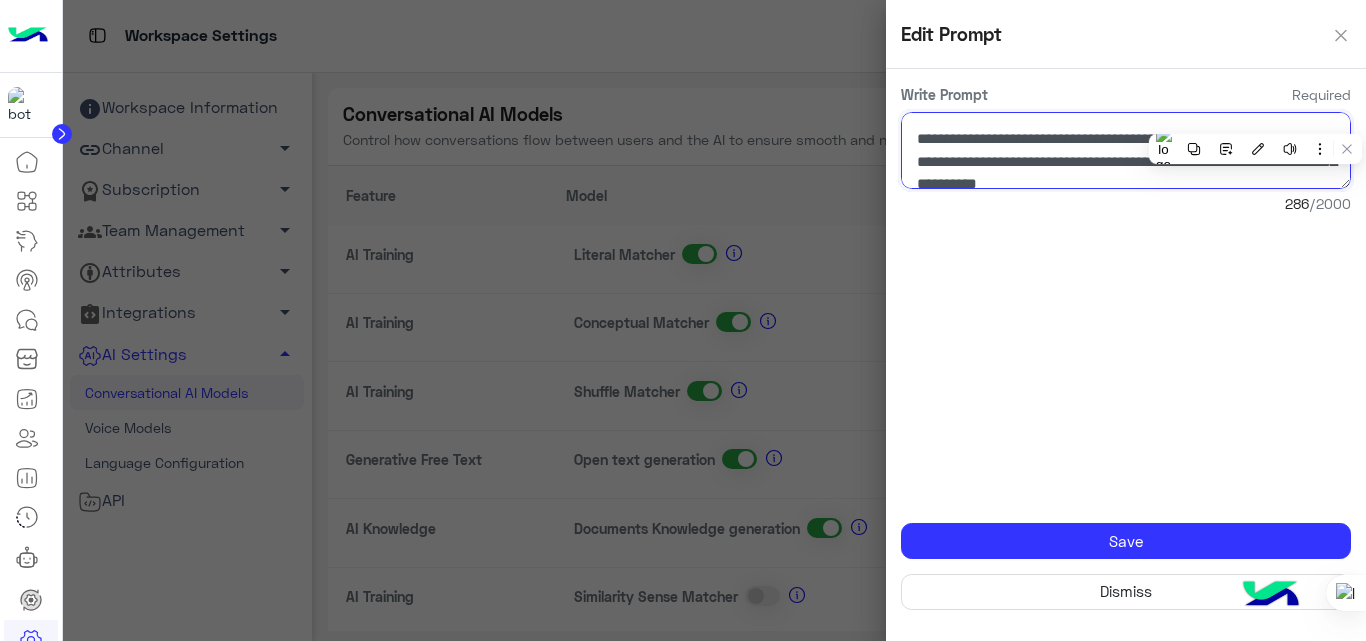 click at bounding box center [1126, 150] 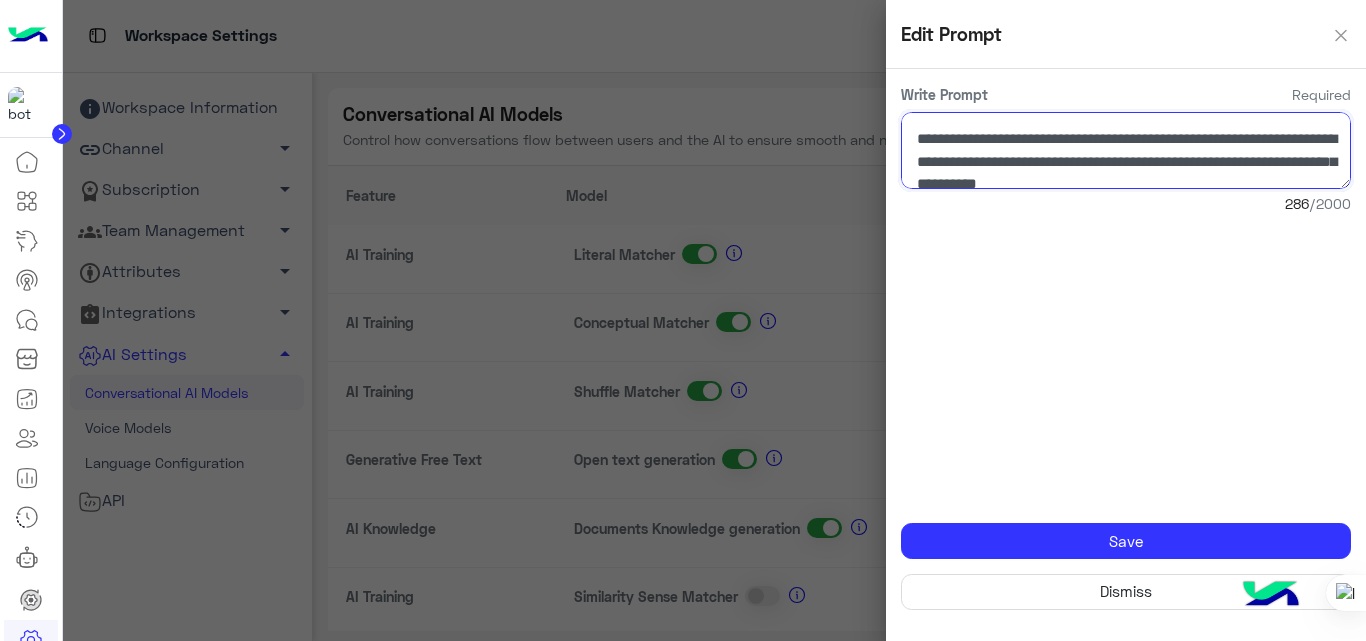 scroll, scrollTop: 135, scrollLeft: 0, axis: vertical 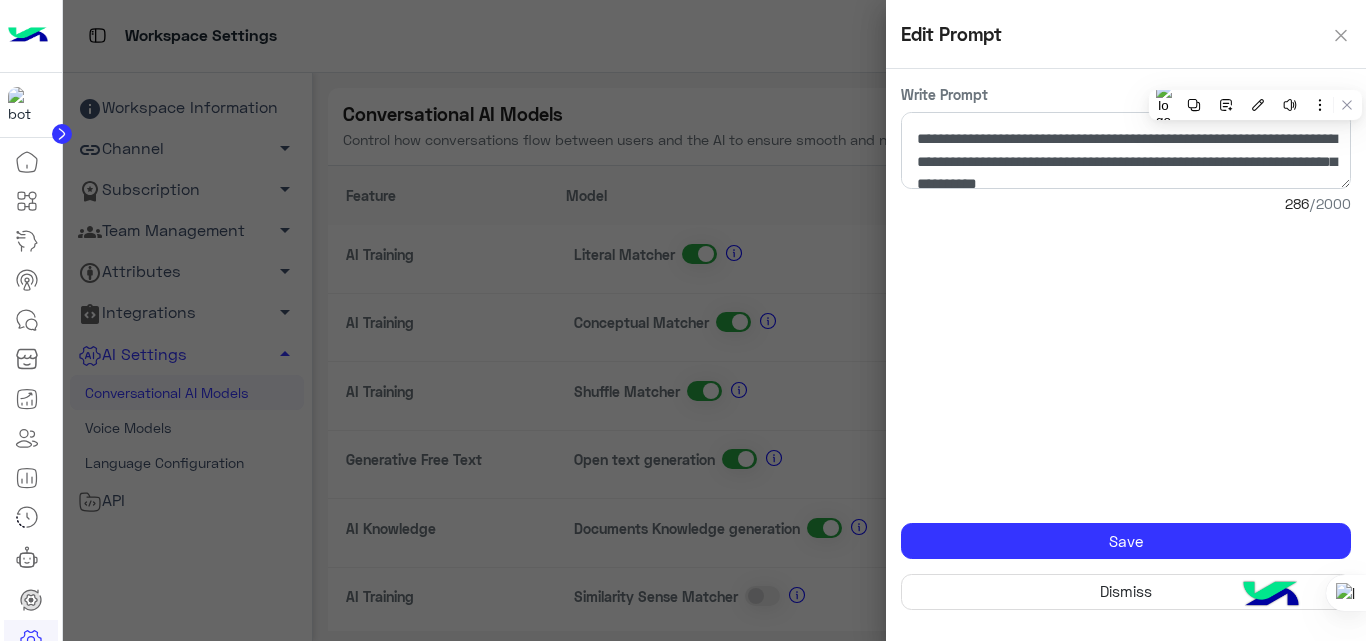 click 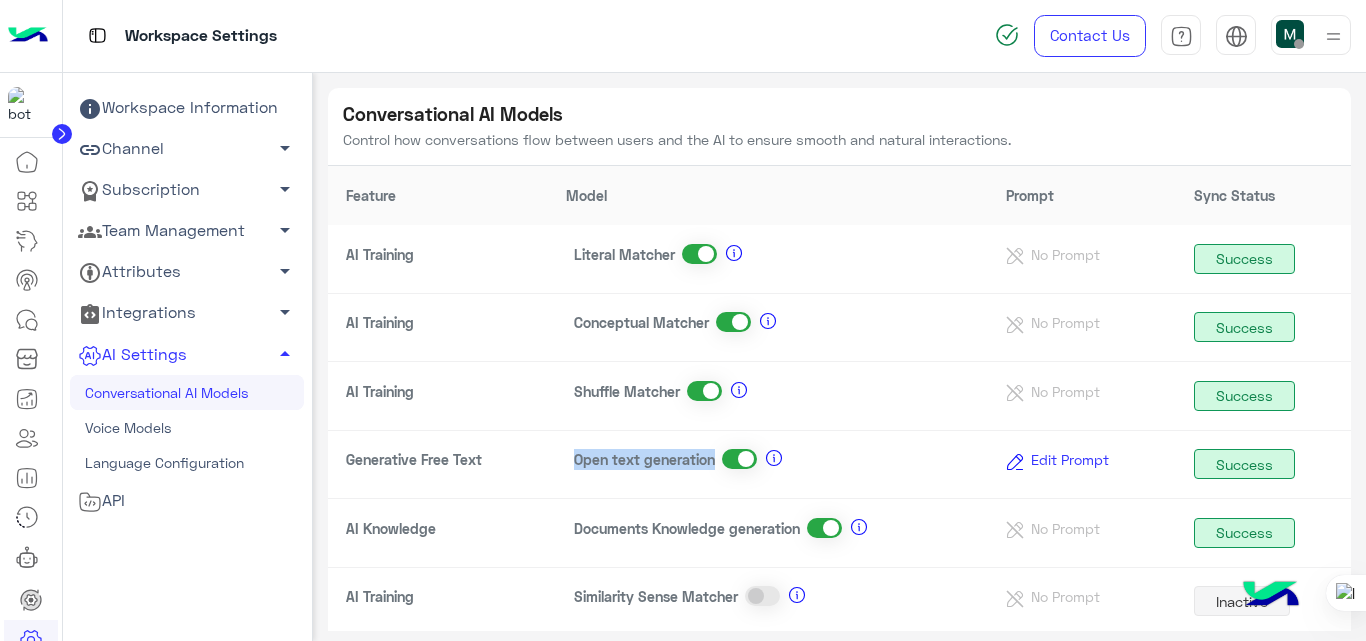 drag, startPoint x: 711, startPoint y: 459, endPoint x: 570, endPoint y: 463, distance: 141.05673 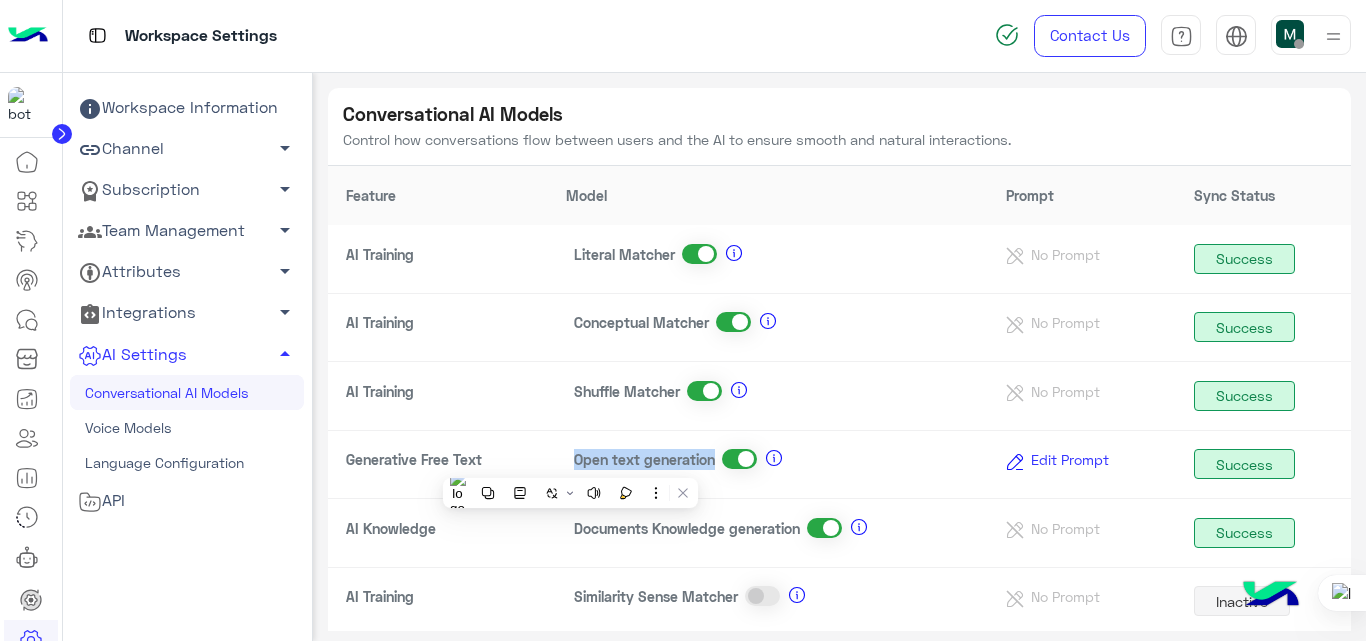 copy on "Open text generation" 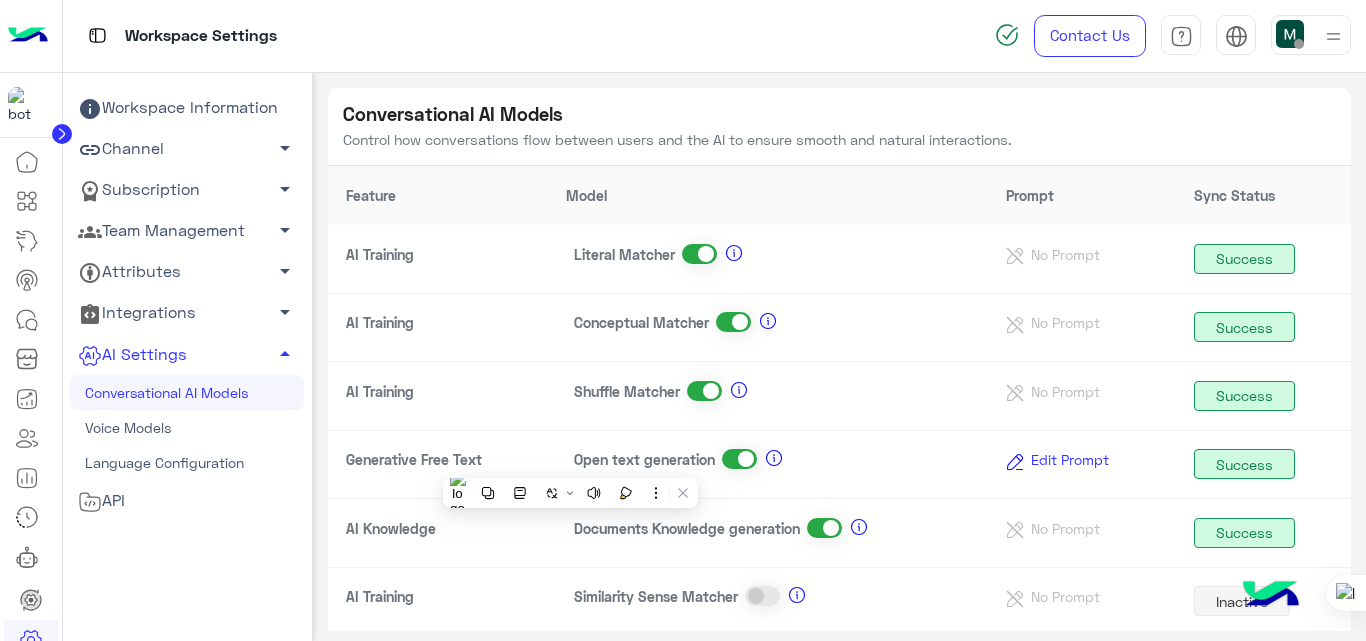 click on "Edit Prompt" 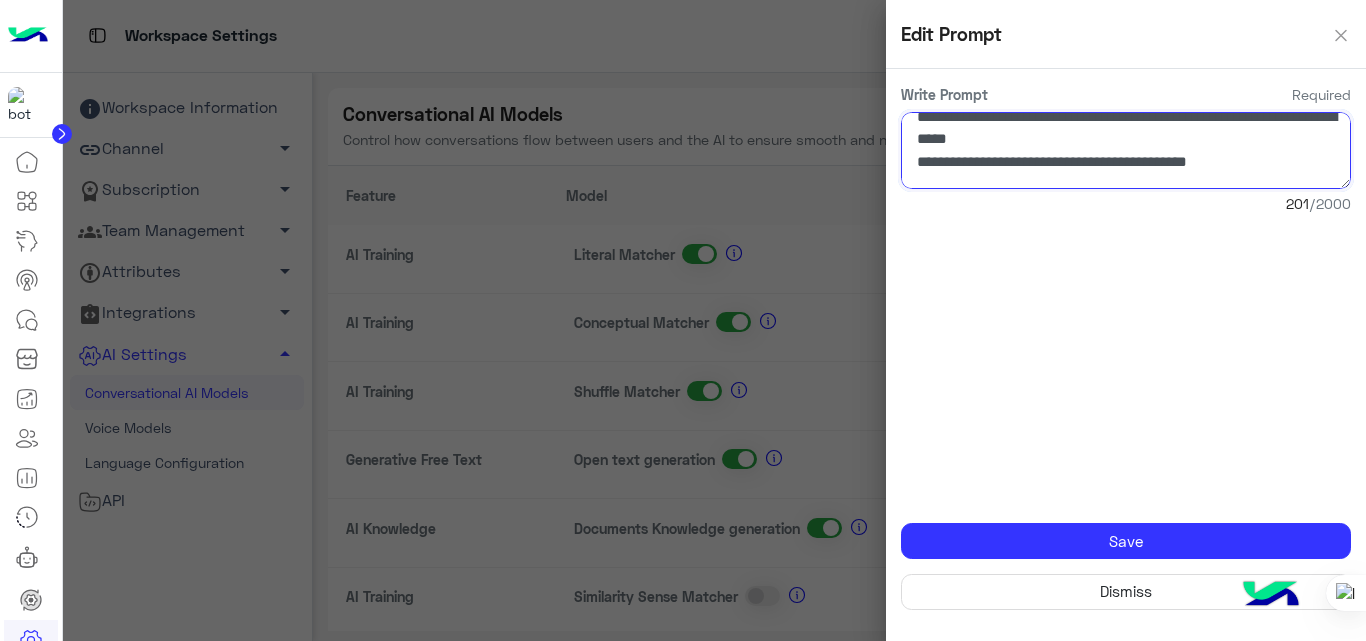scroll, scrollTop: 0, scrollLeft: 0, axis: both 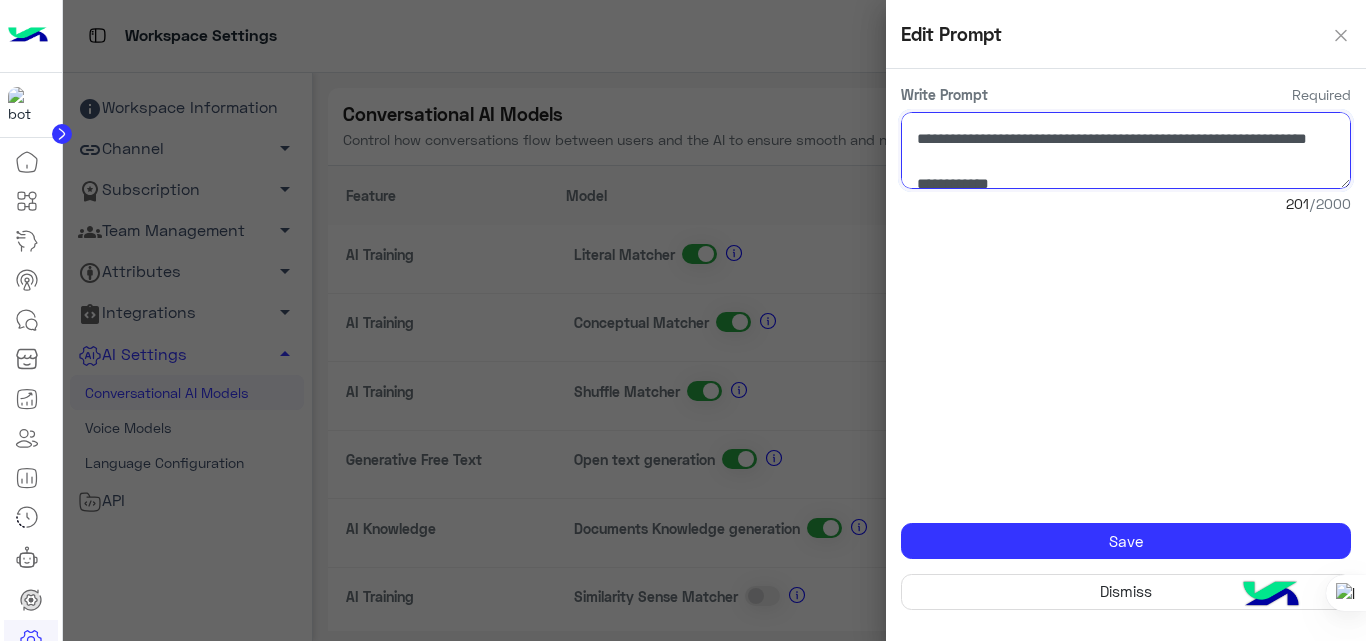 click at bounding box center (1126, 150) 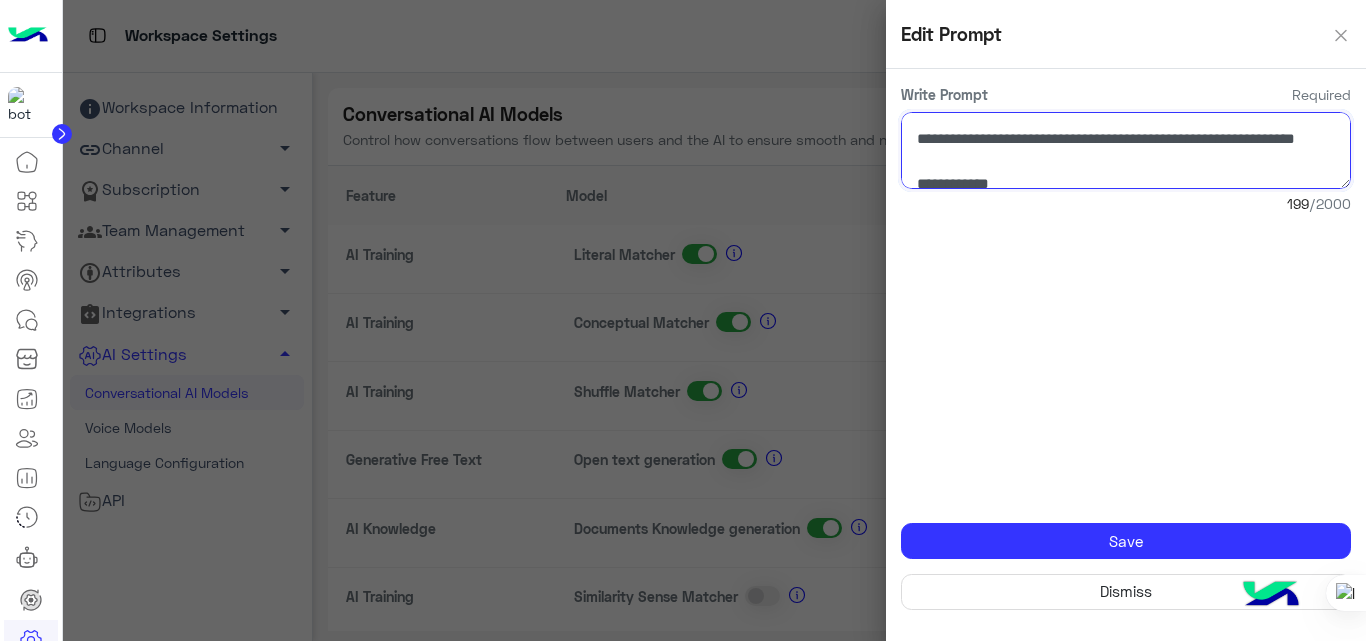 paste on "**********" 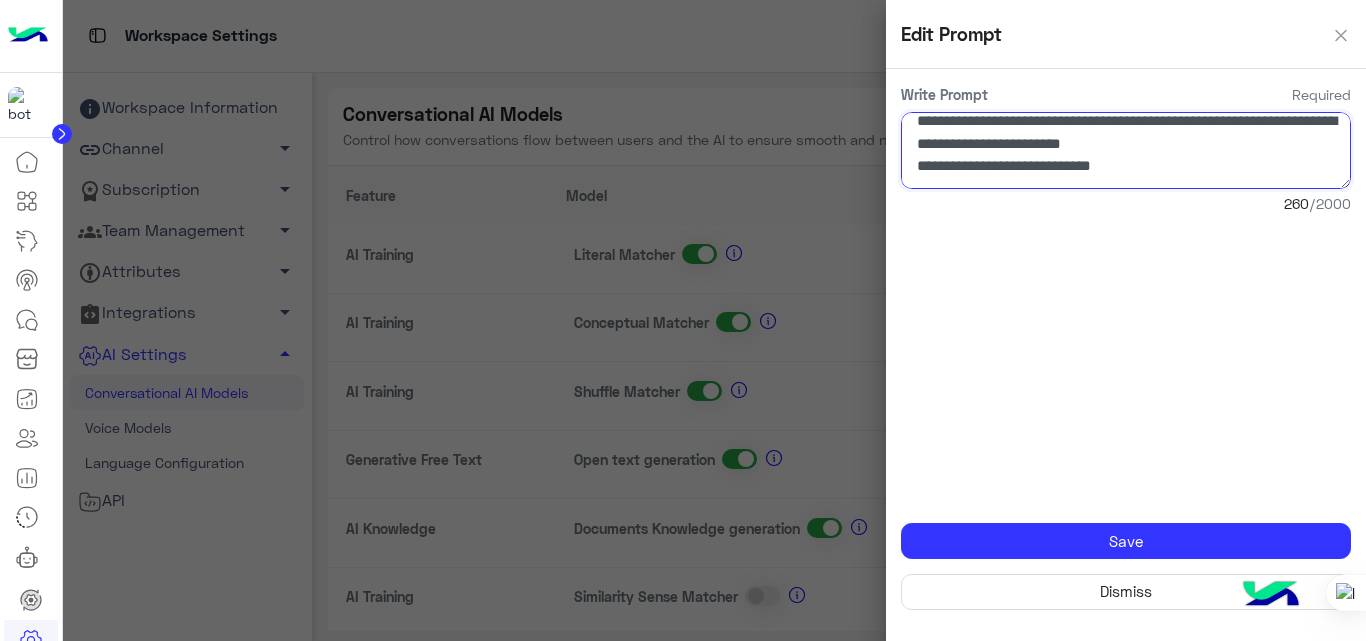 scroll, scrollTop: 19, scrollLeft: 0, axis: vertical 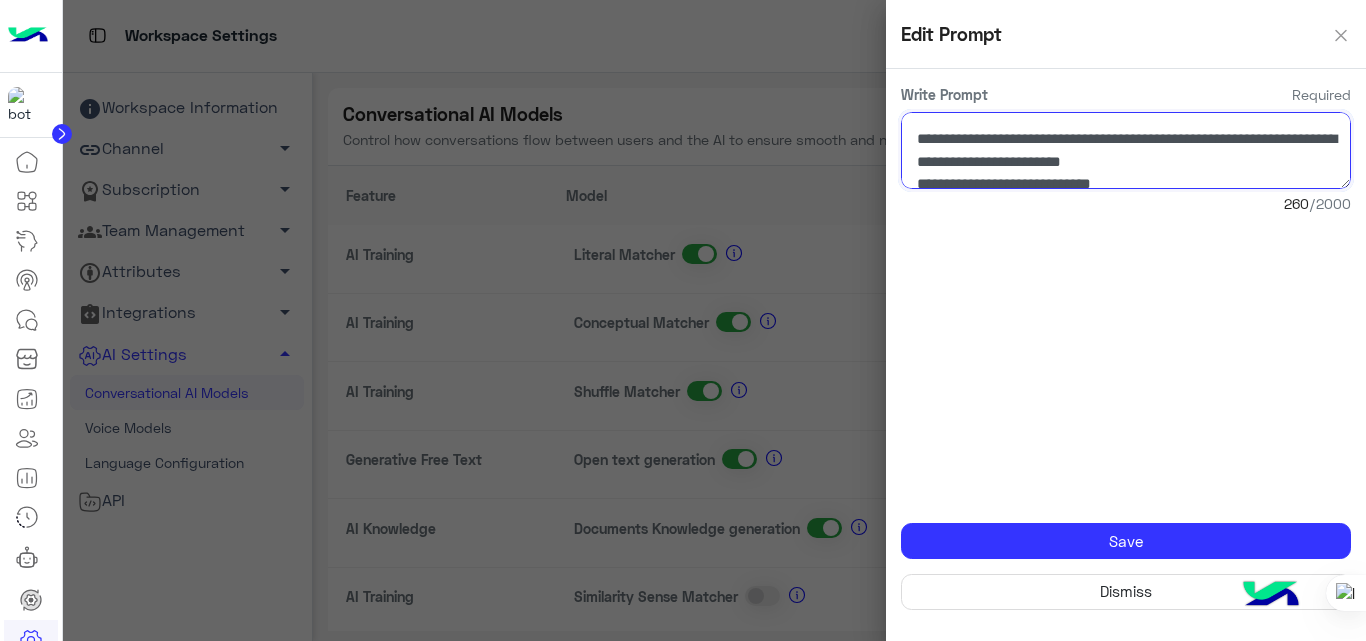 drag, startPoint x: 1122, startPoint y: 163, endPoint x: 1341, endPoint y: 152, distance: 219.27608 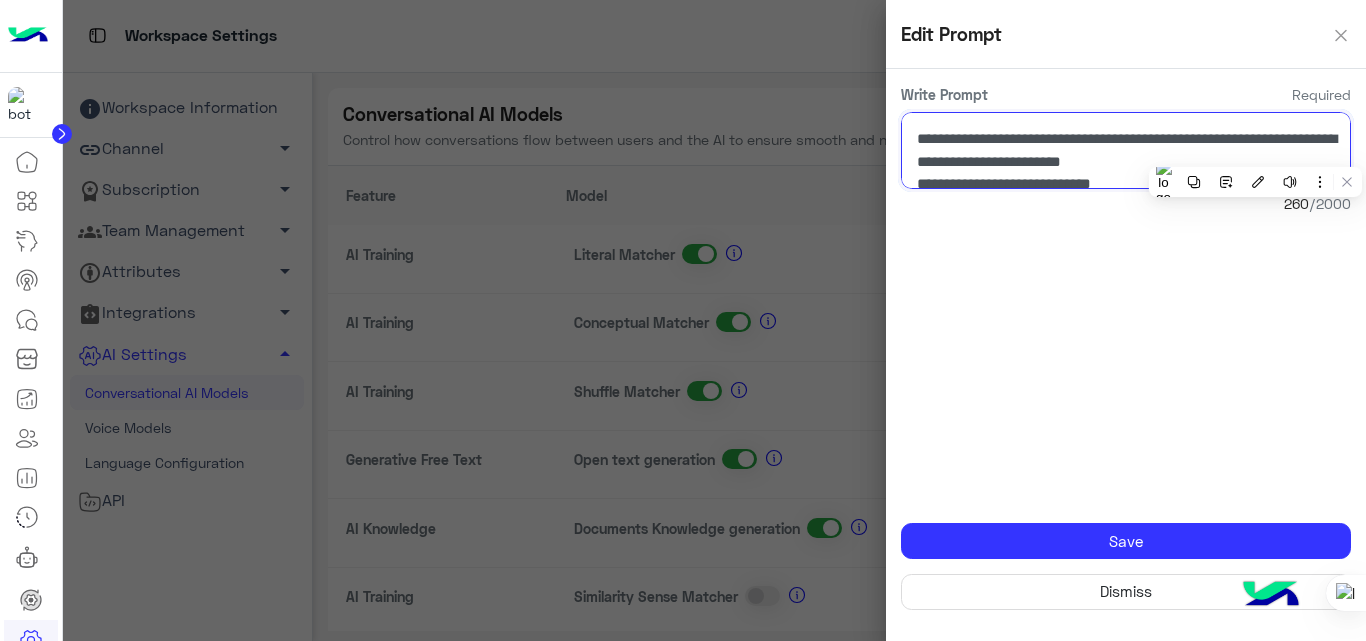 click at bounding box center (1126, 150) 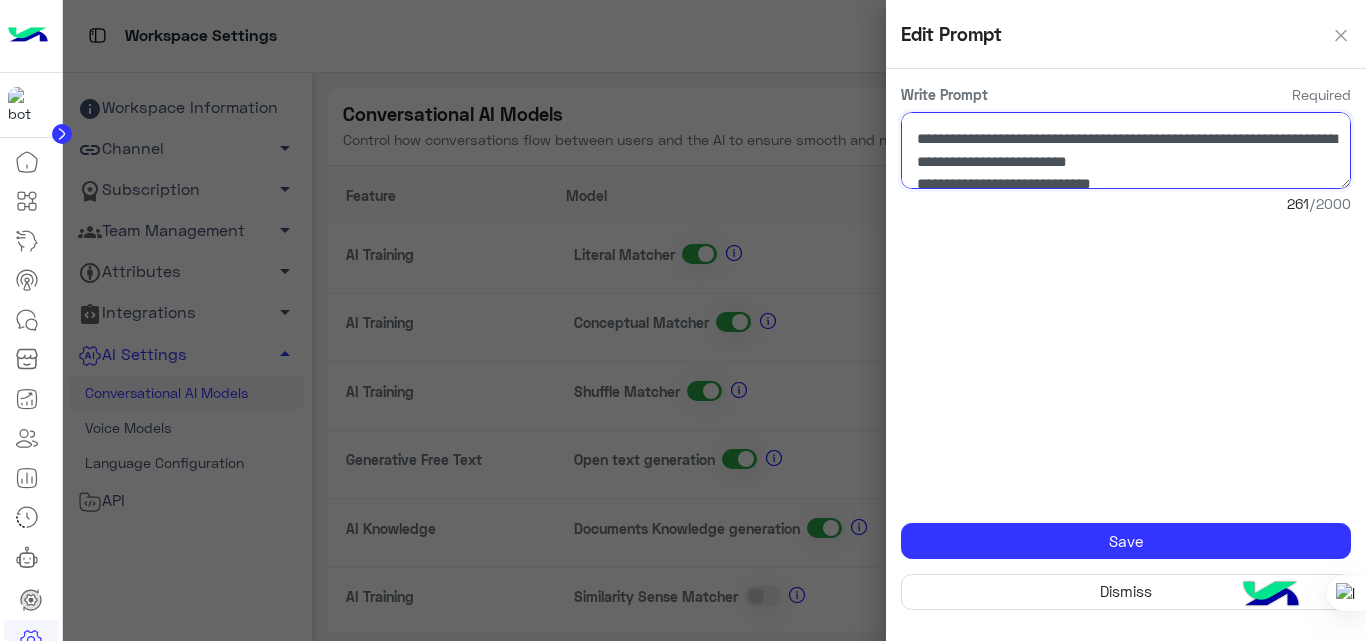 paste on "**********" 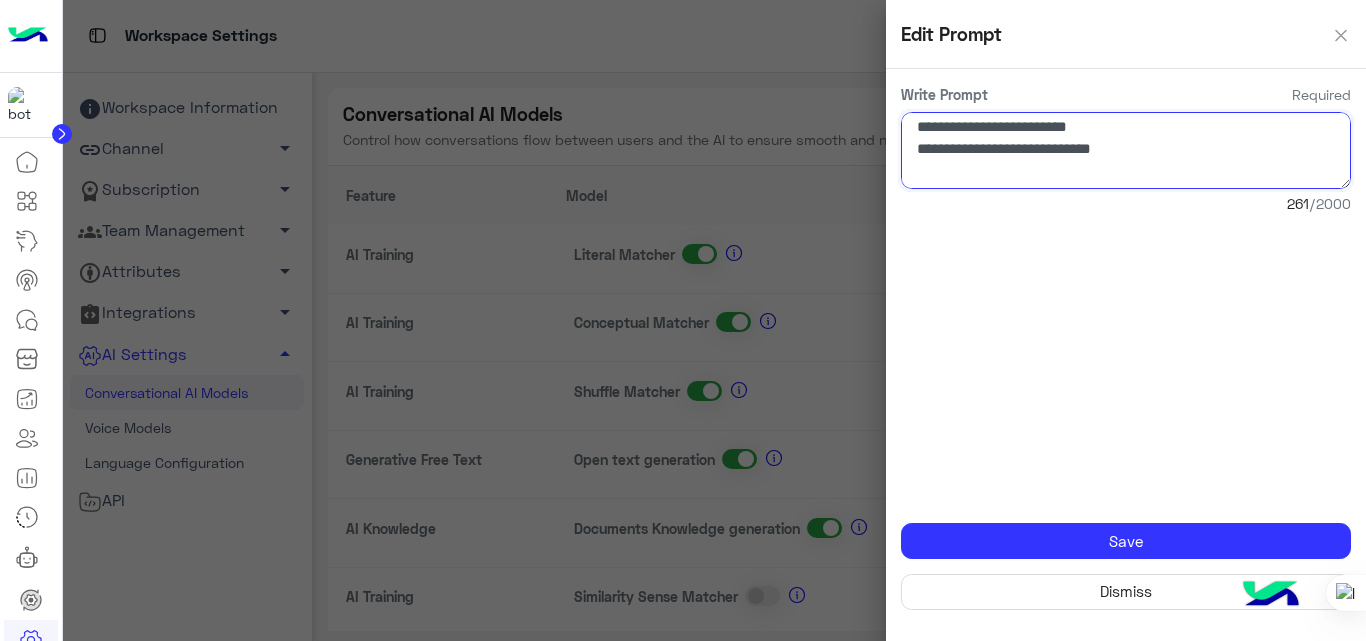 scroll, scrollTop: 37, scrollLeft: 0, axis: vertical 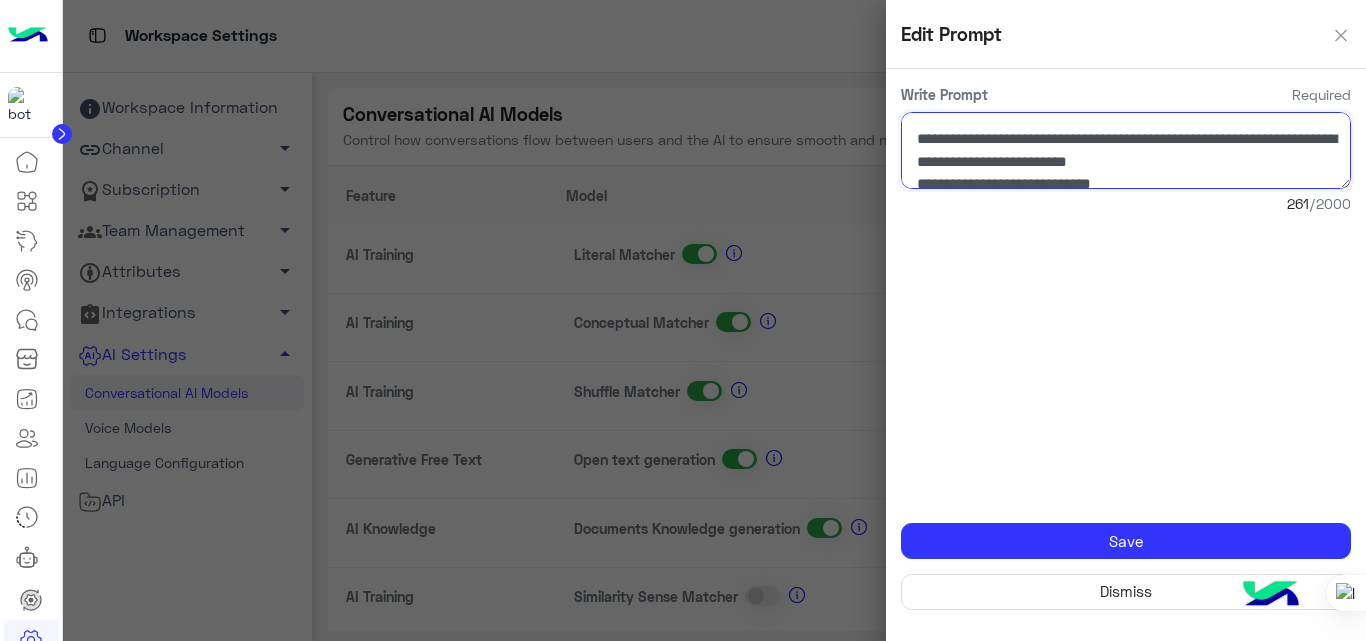 drag, startPoint x: 1106, startPoint y: 148, endPoint x: 1328, endPoint y: 165, distance: 222.64995 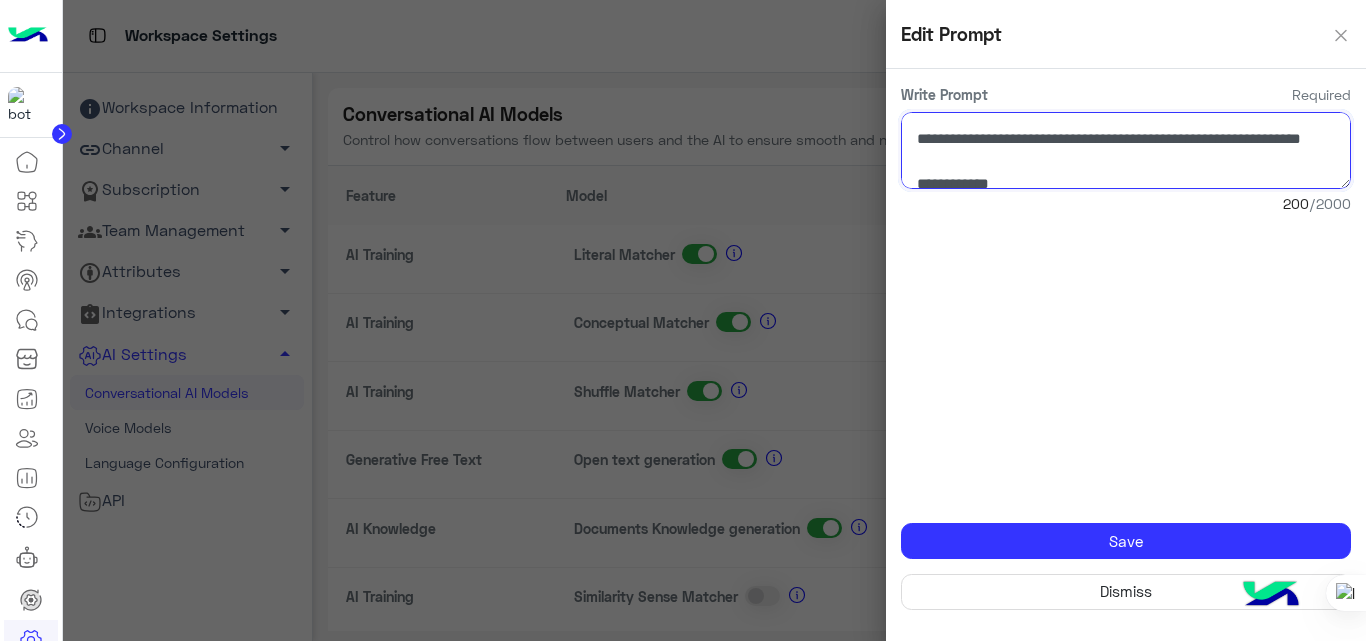 click at bounding box center (1126, 150) 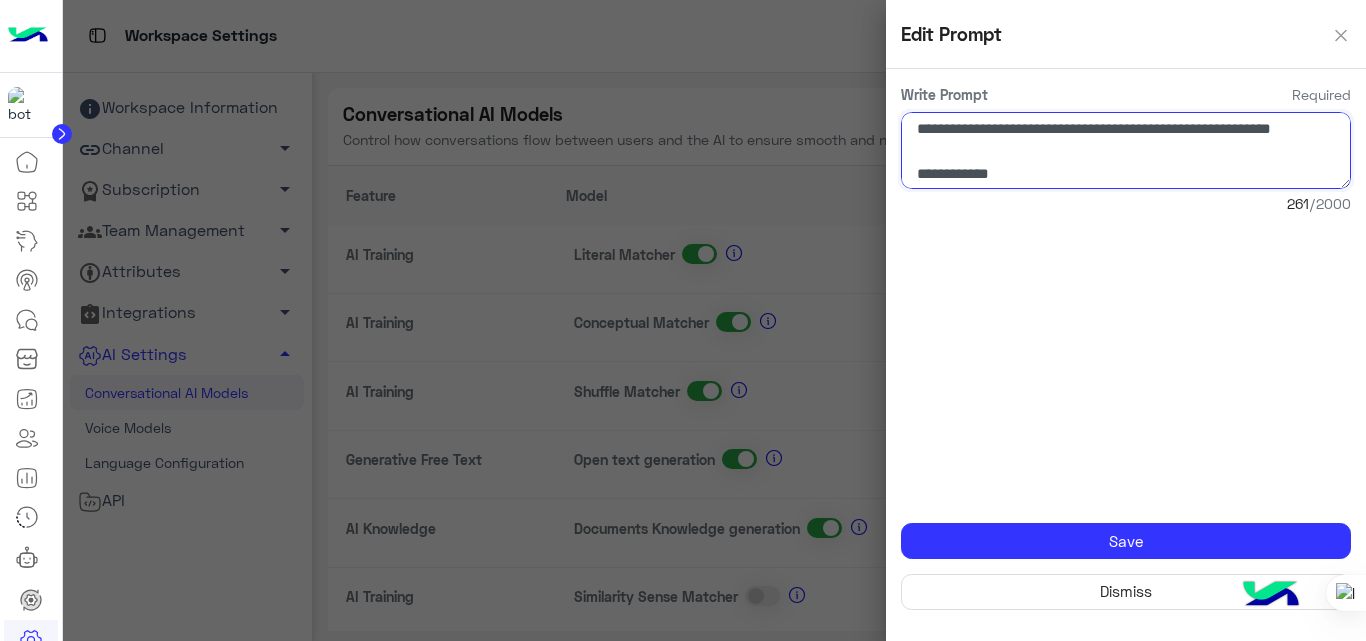 scroll, scrollTop: 0, scrollLeft: 0, axis: both 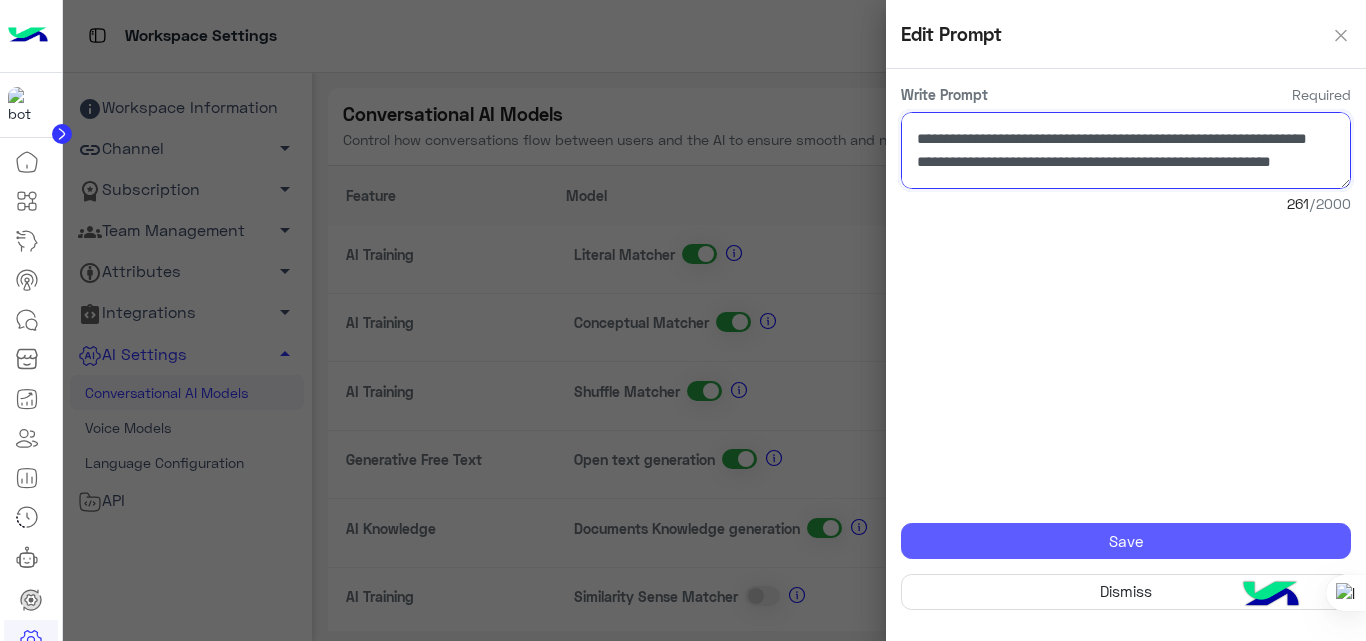 type on "**********" 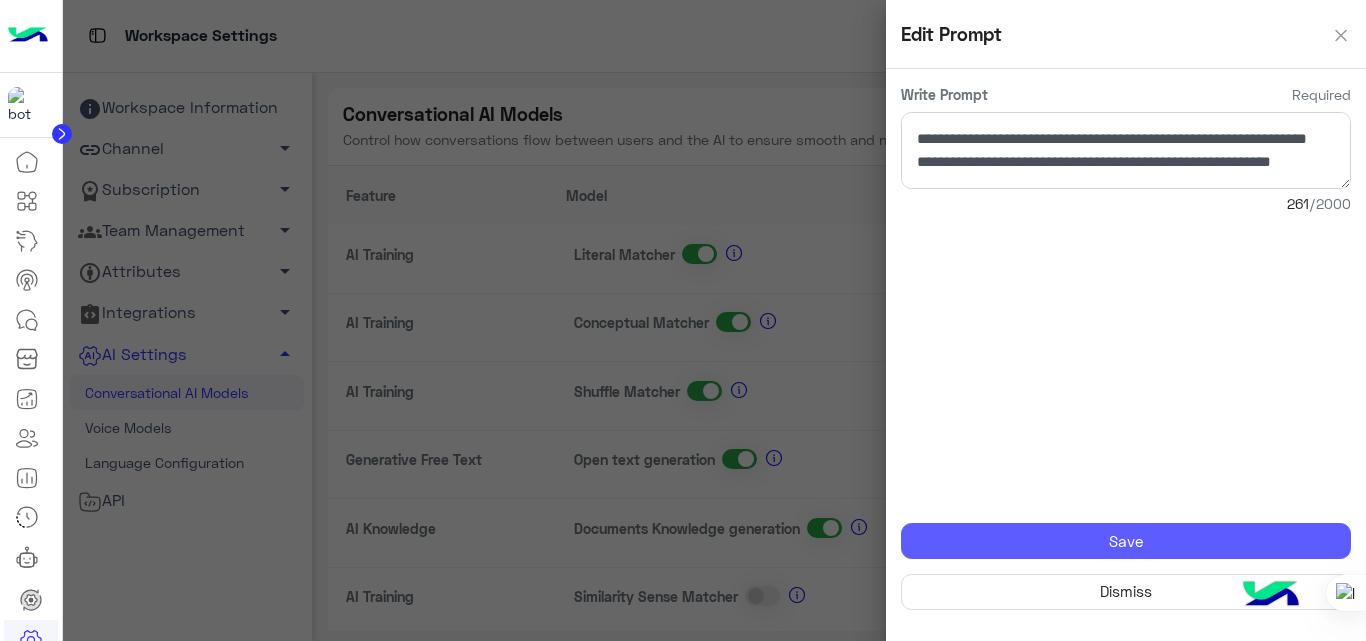 click on "Save" 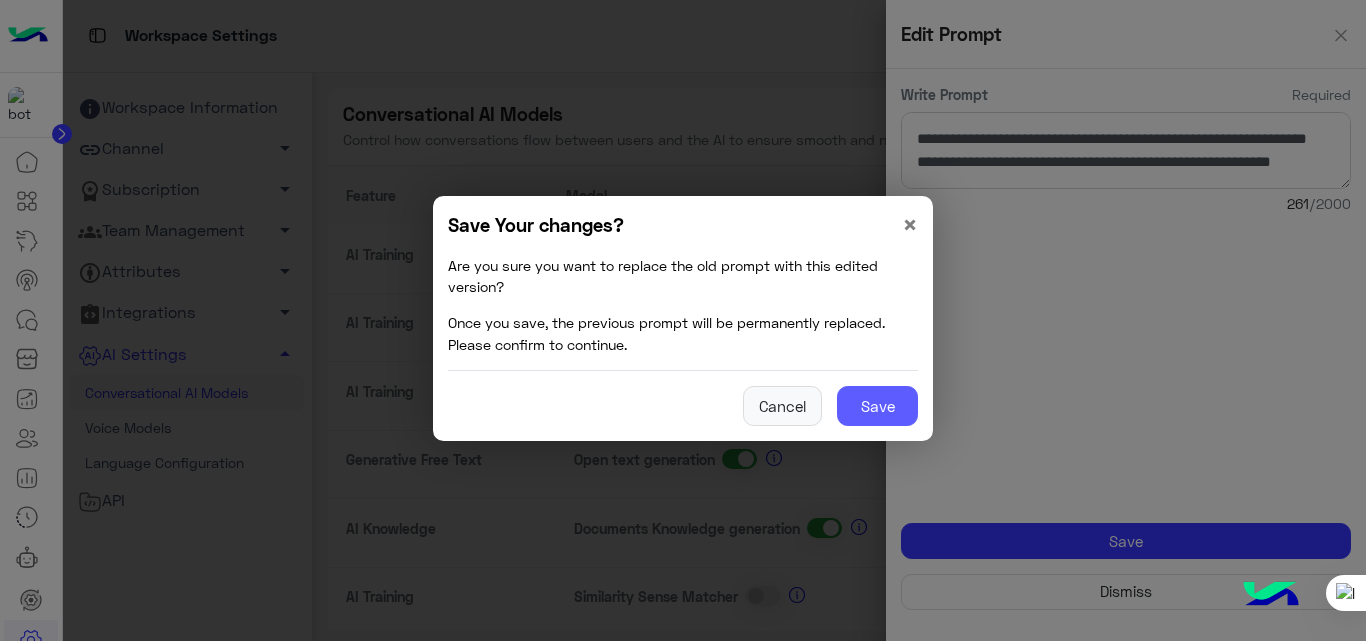 click on "Save" 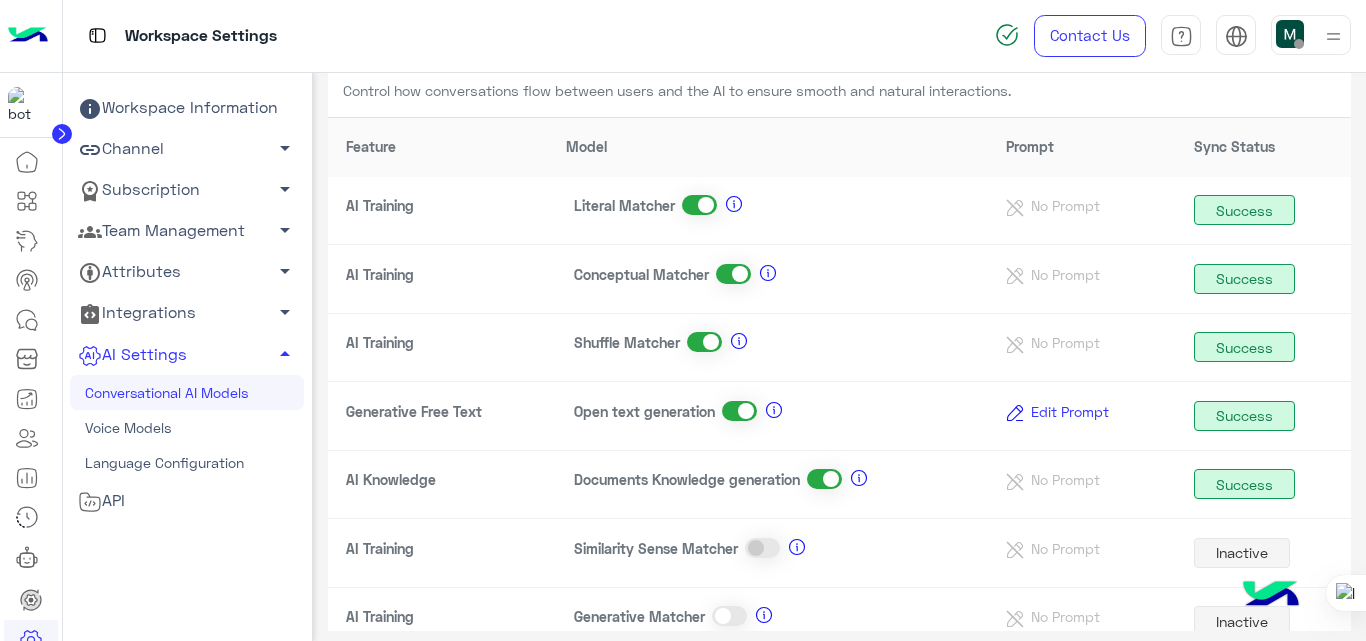 scroll, scrollTop: 132, scrollLeft: 0, axis: vertical 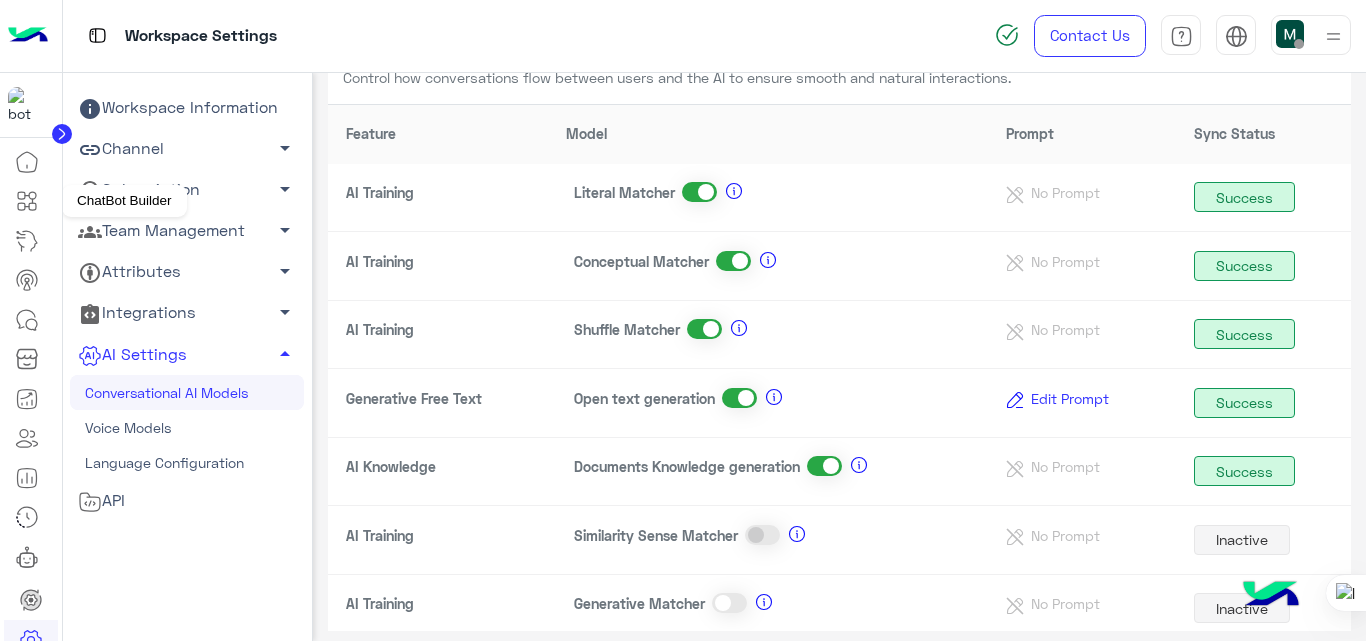 click 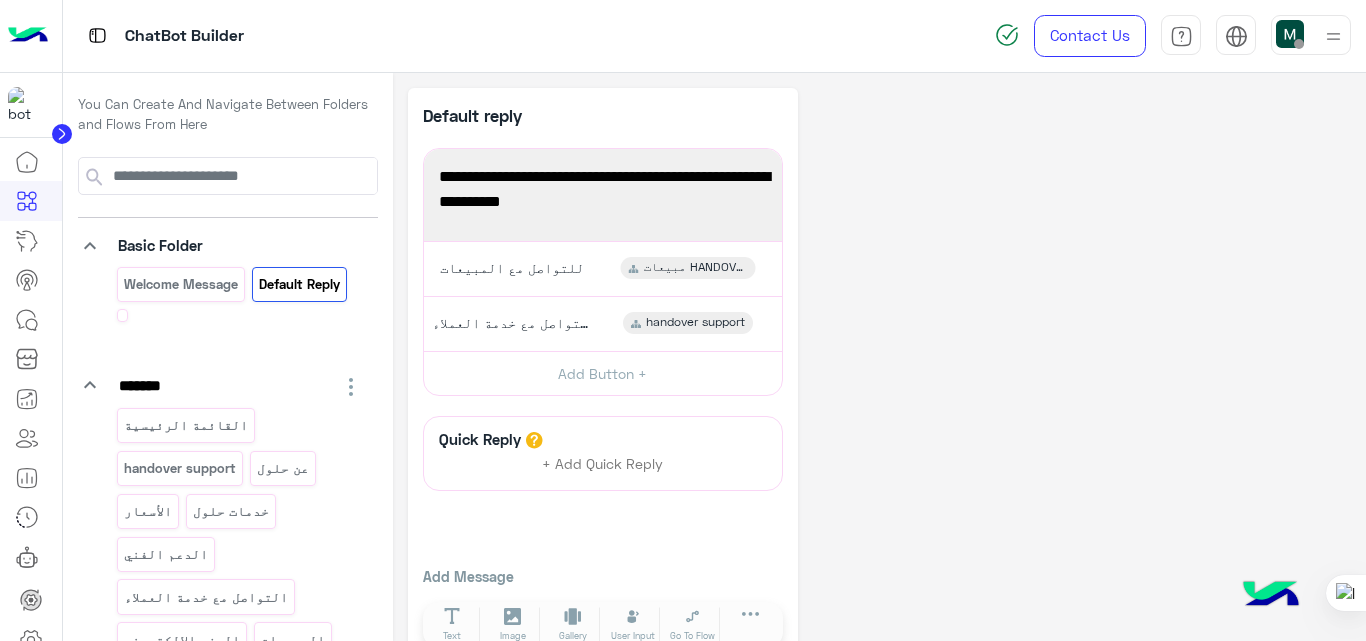 click on "**********" 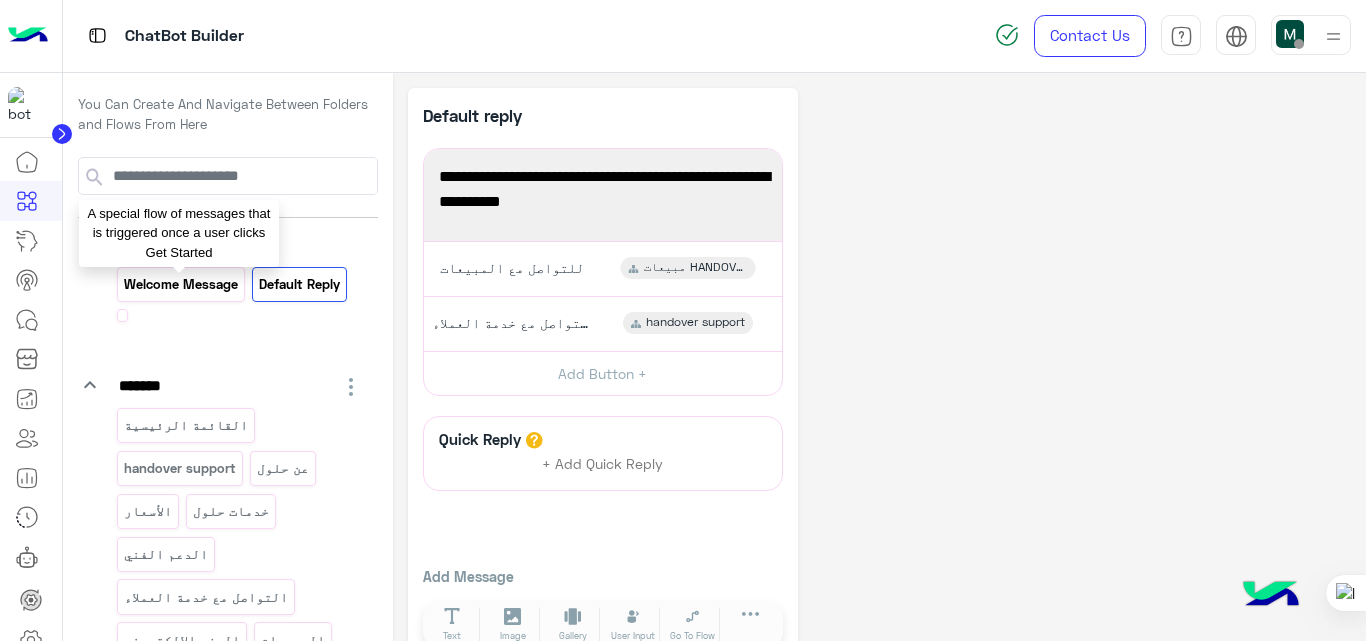 click on "Welcome Message" at bounding box center [180, 284] 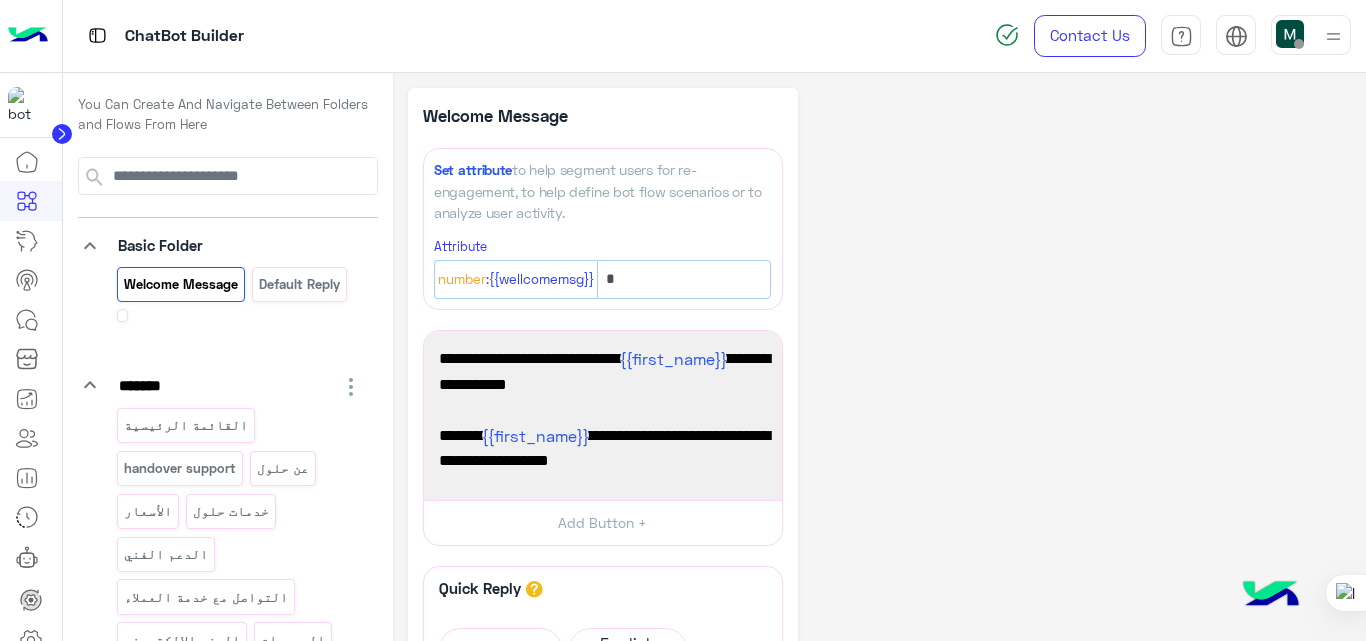 click on "**********" 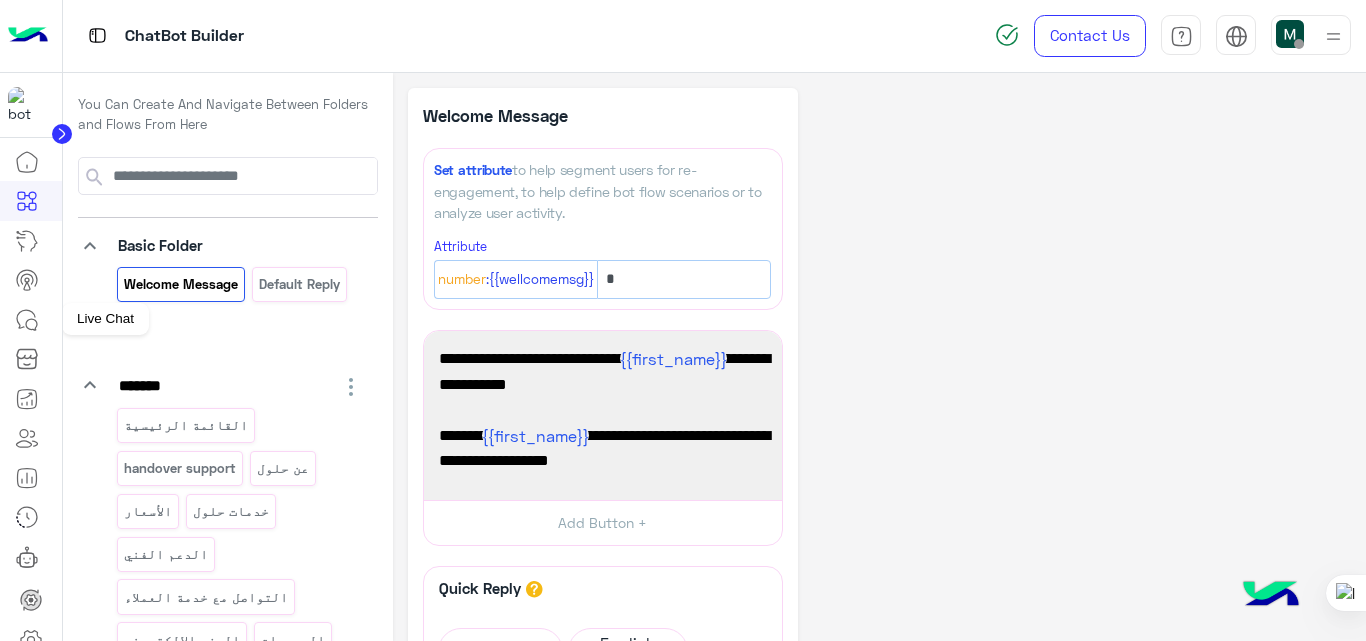 click 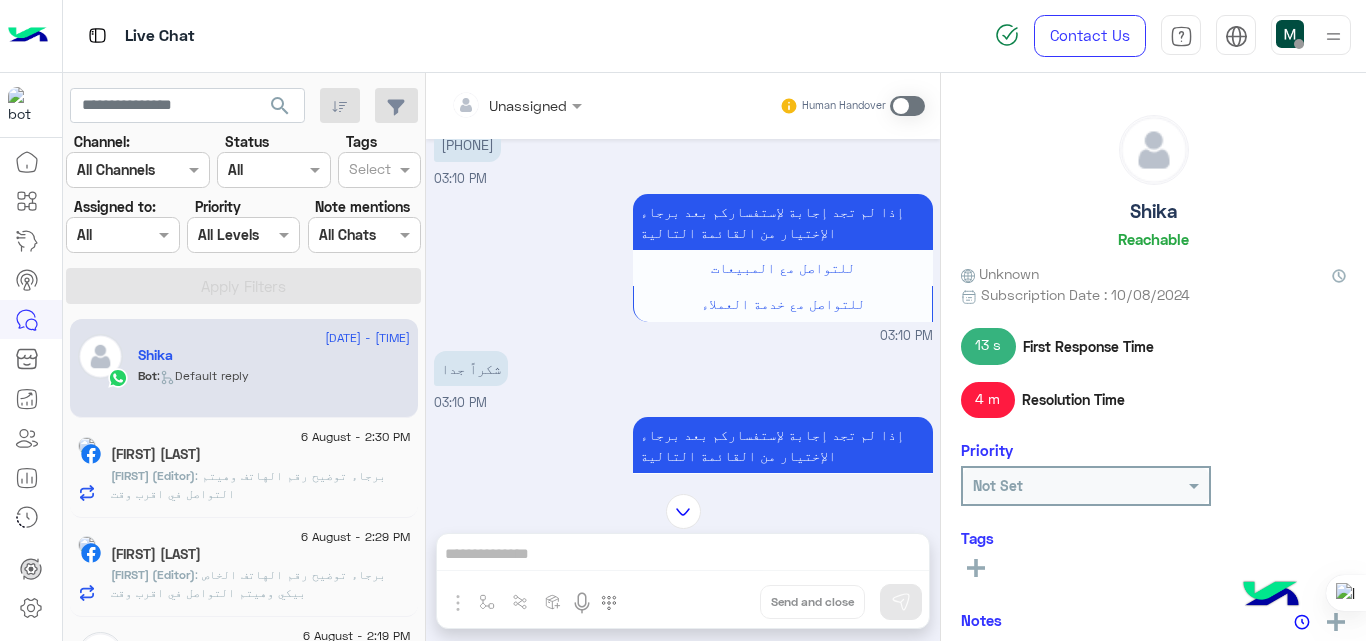scroll, scrollTop: 4928, scrollLeft: 0, axis: vertical 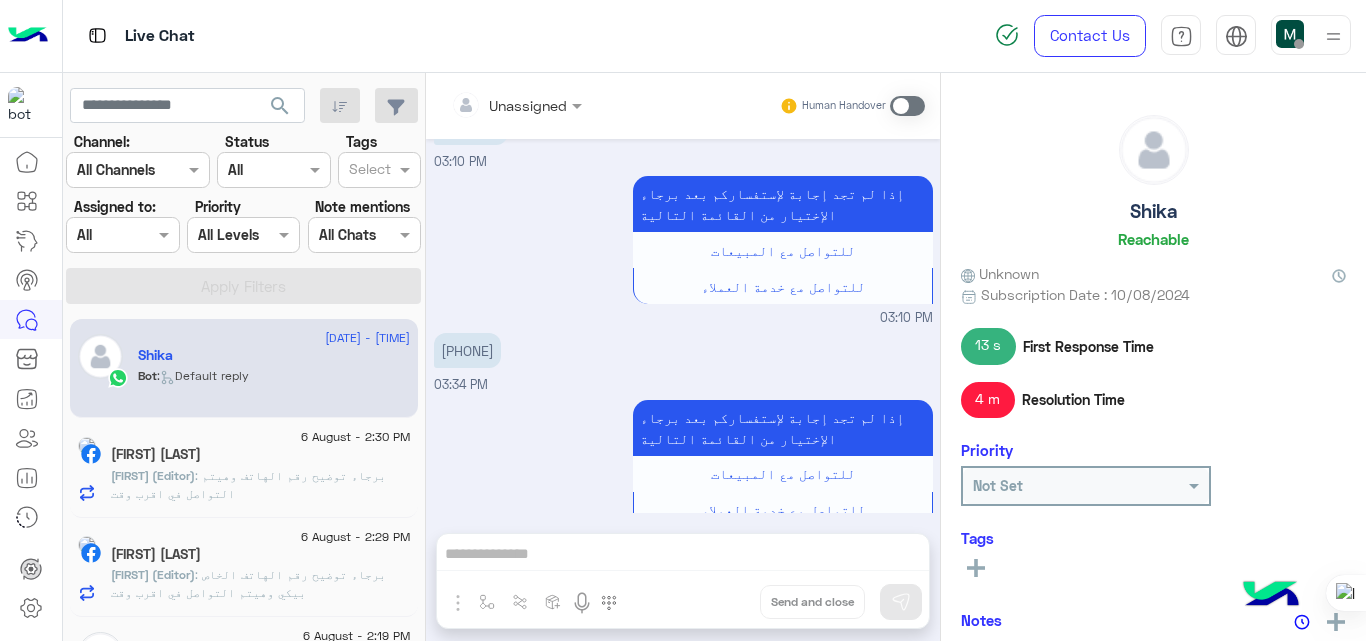 click 